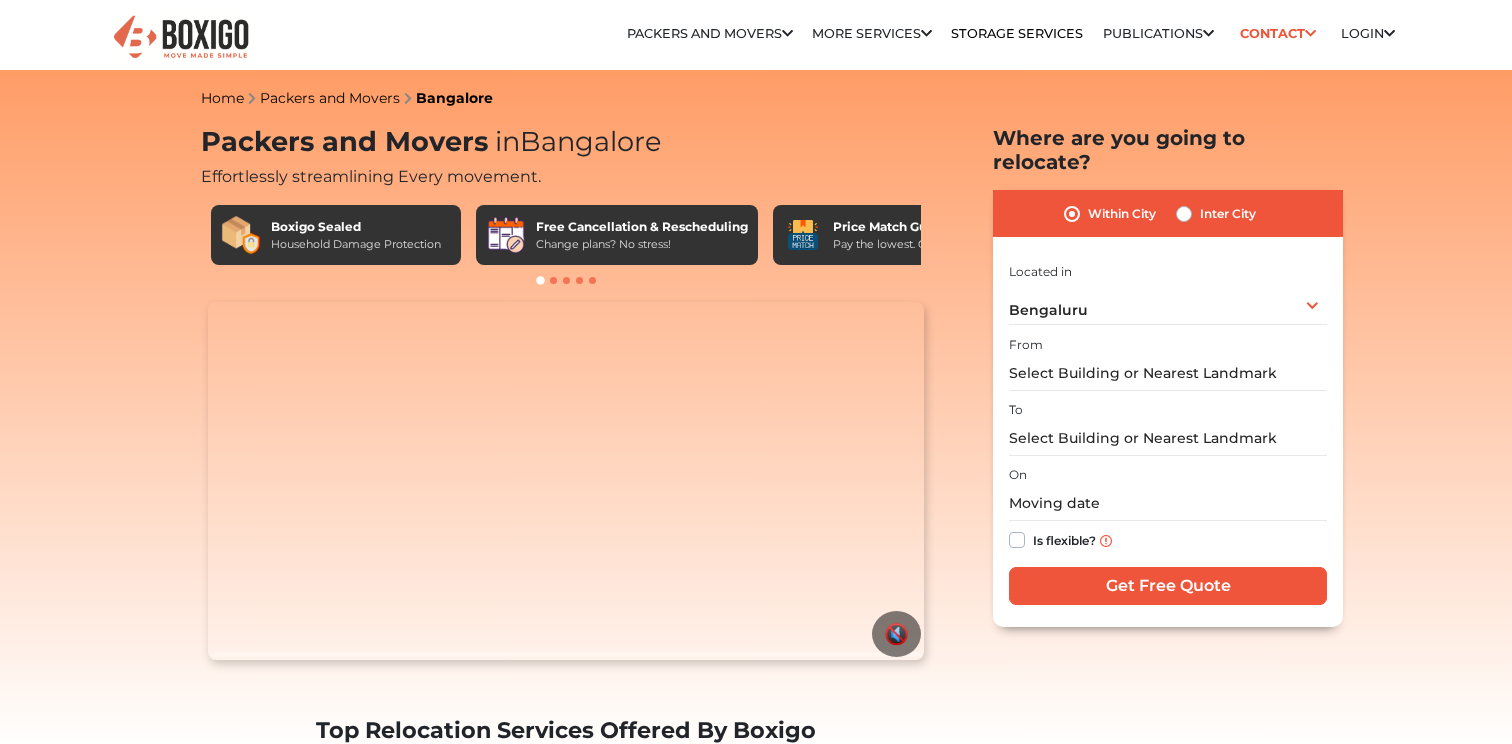 scroll, scrollTop: 0, scrollLeft: 0, axis: both 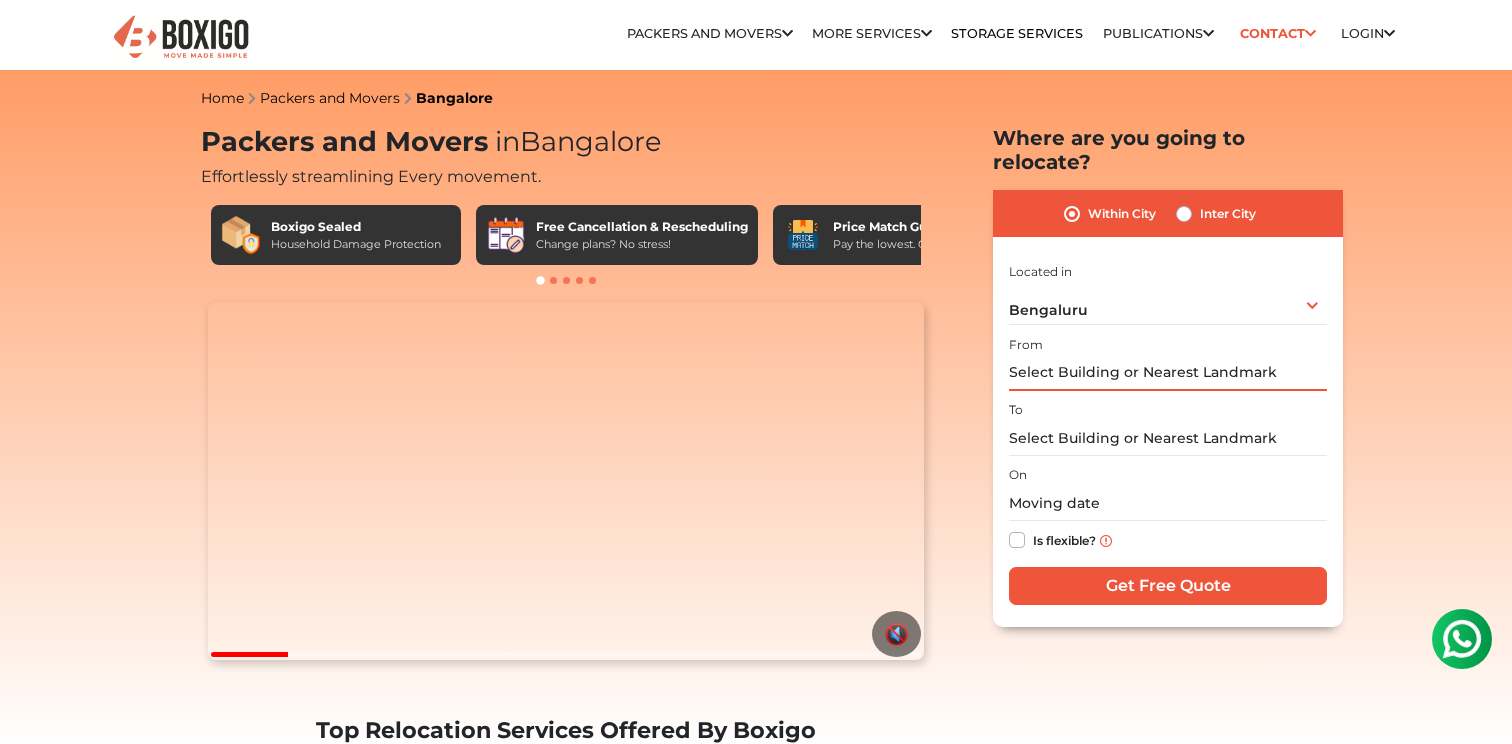 click at bounding box center (1168, 373) 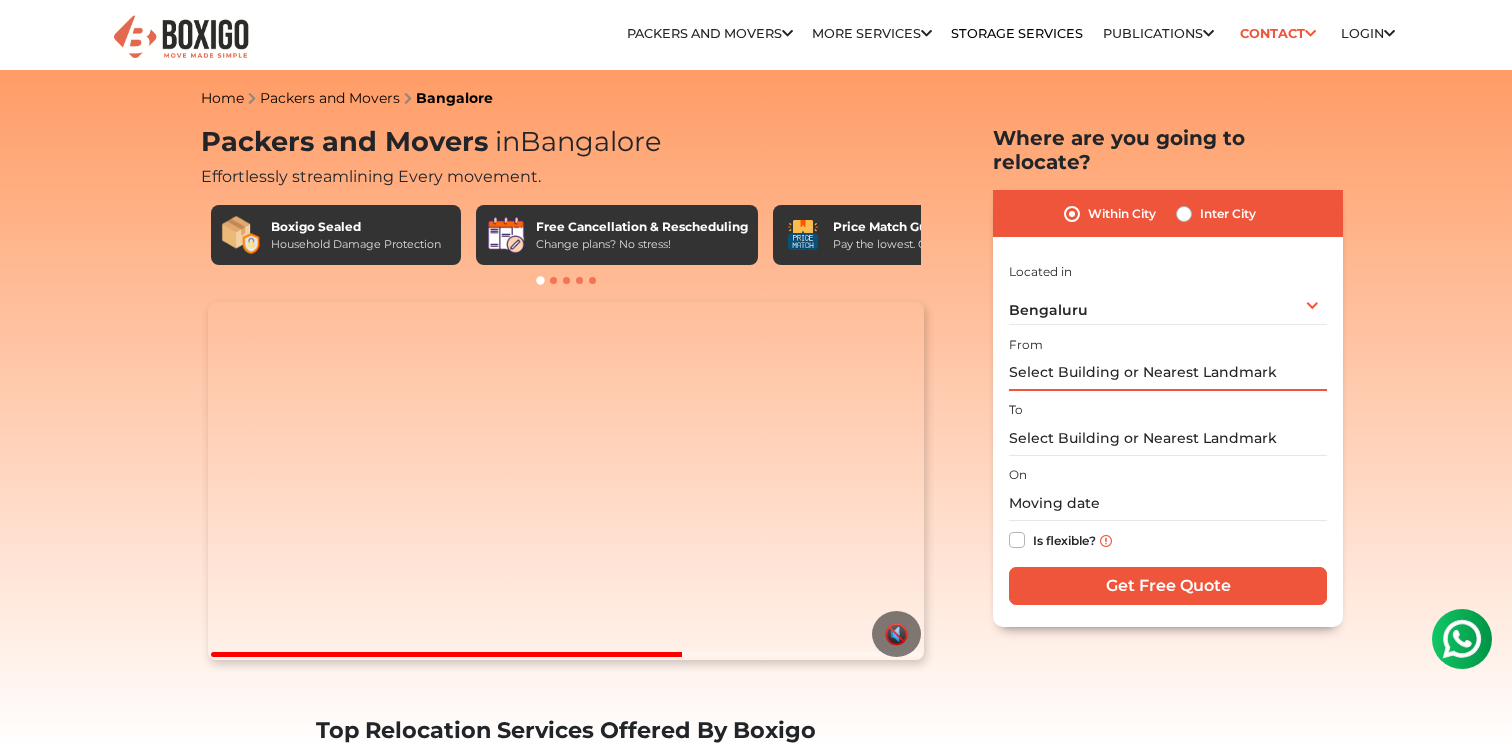 click at bounding box center [1168, 373] 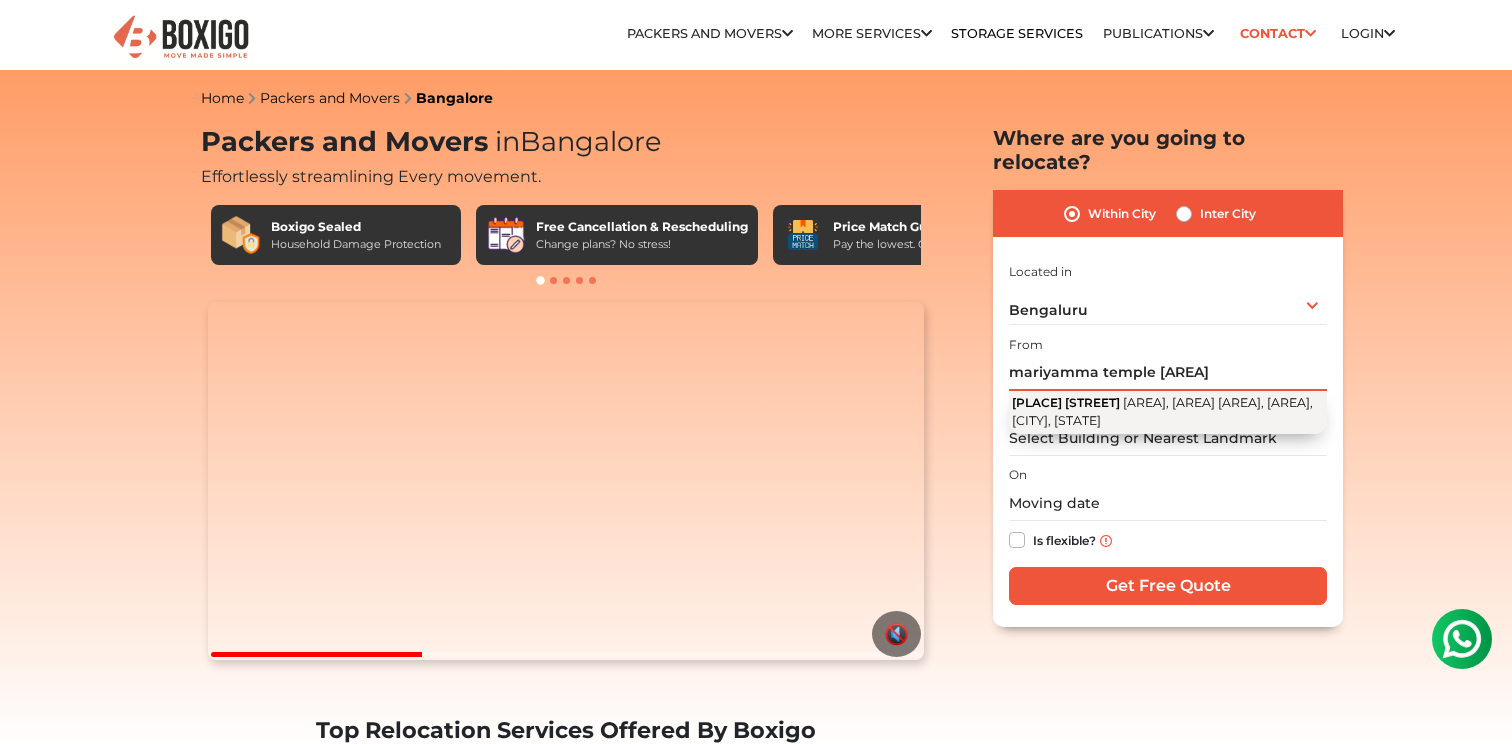 type on "mariyamma temple [AREA]" 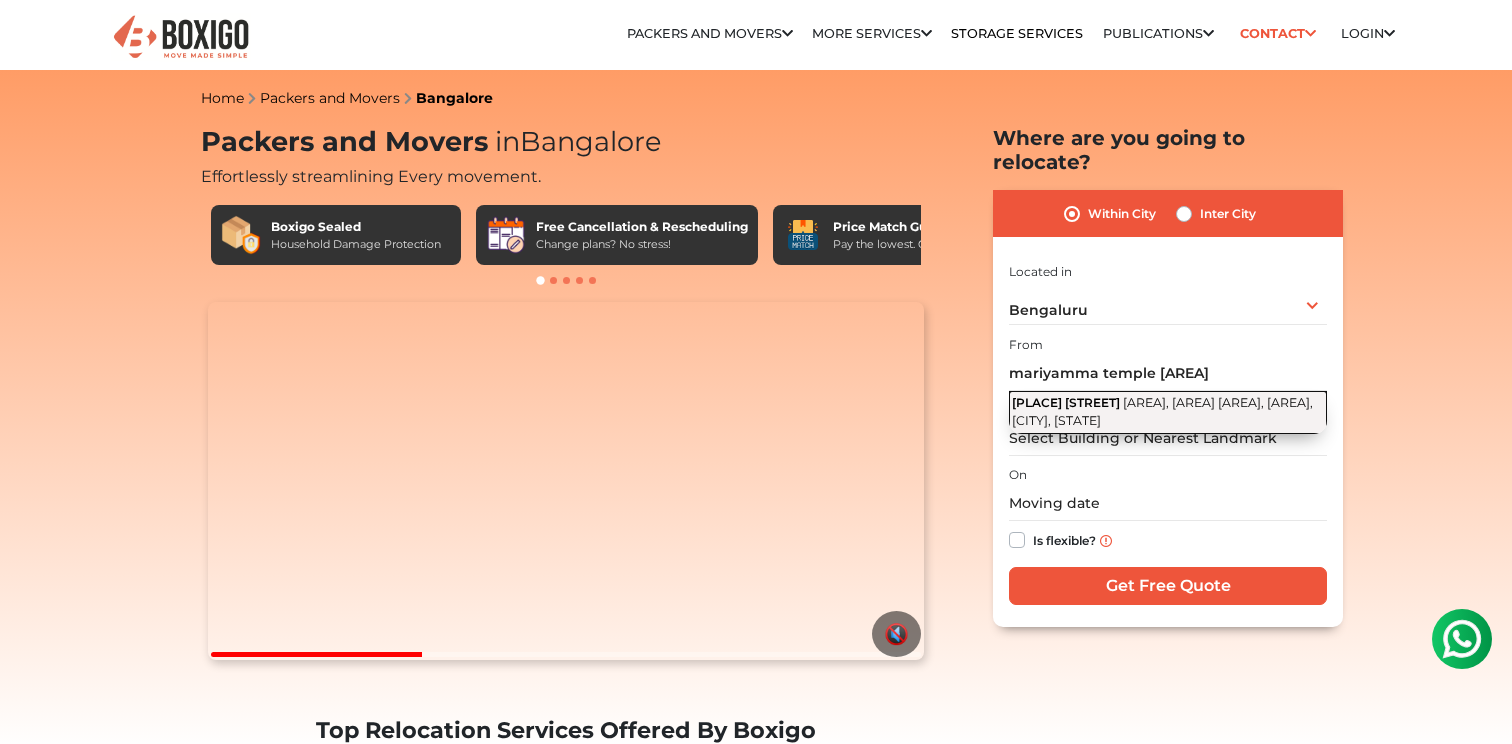 click on "[PLACE] [STREET]" at bounding box center [1066, 402] 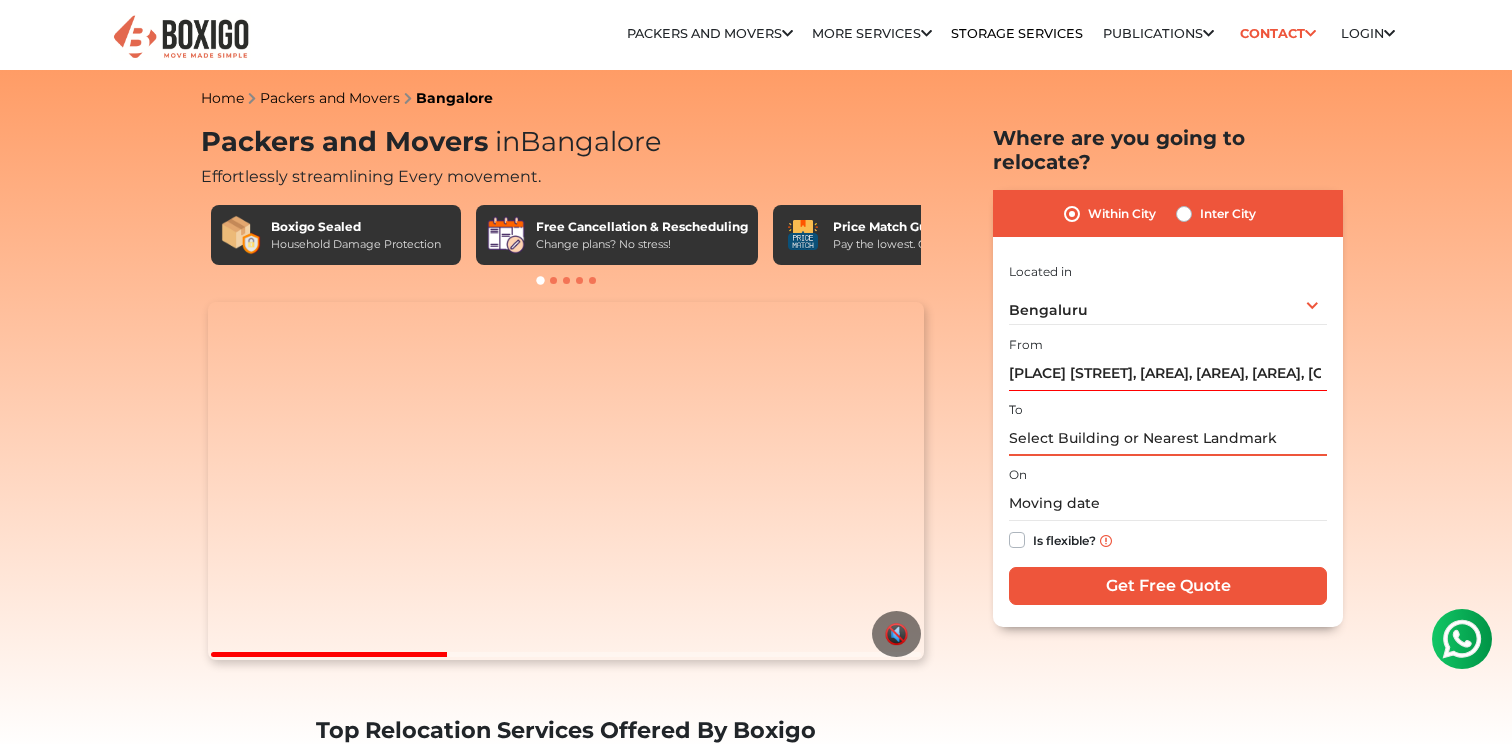 click at bounding box center [1168, 438] 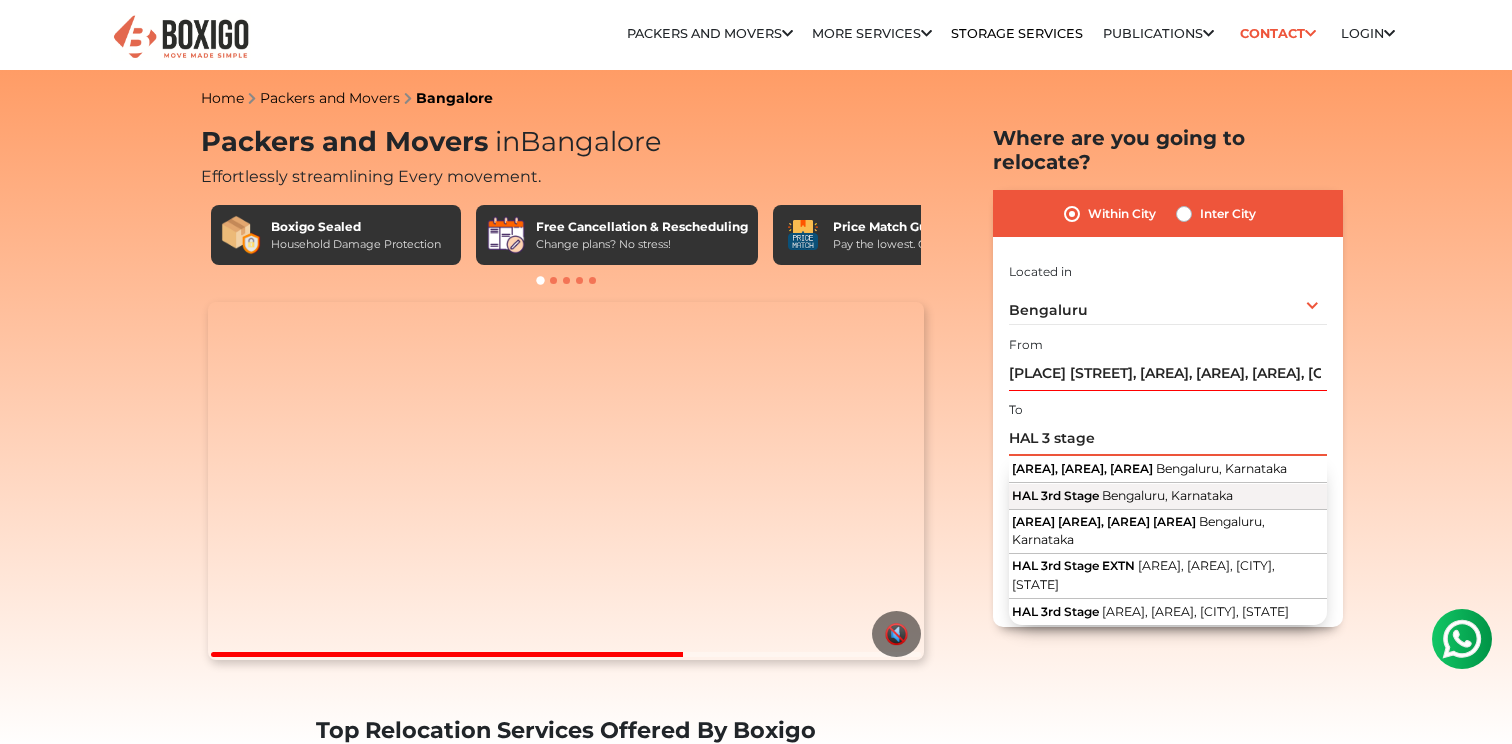 type on "HAL 3 stage" 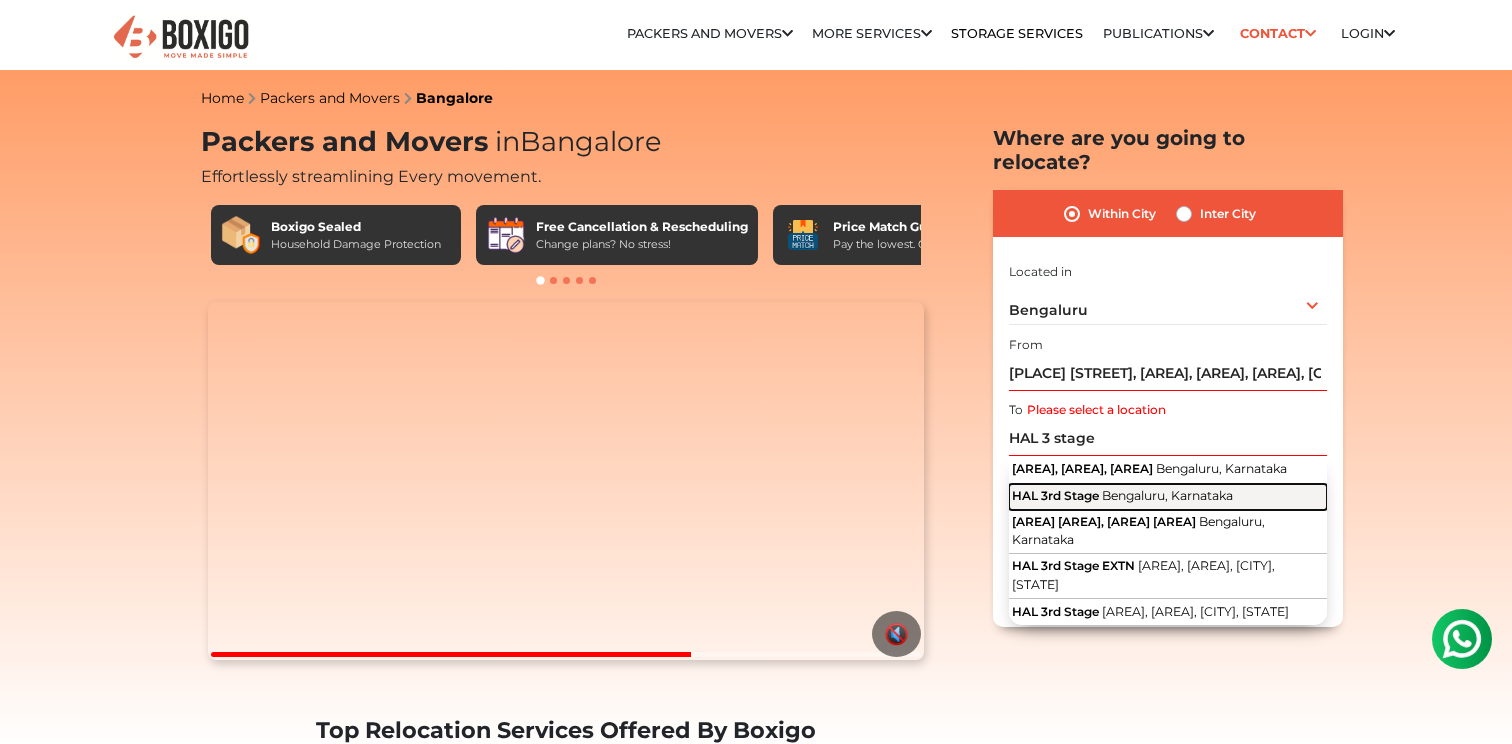 click on "Bengaluru, Karnataka" at bounding box center (1221, 468) 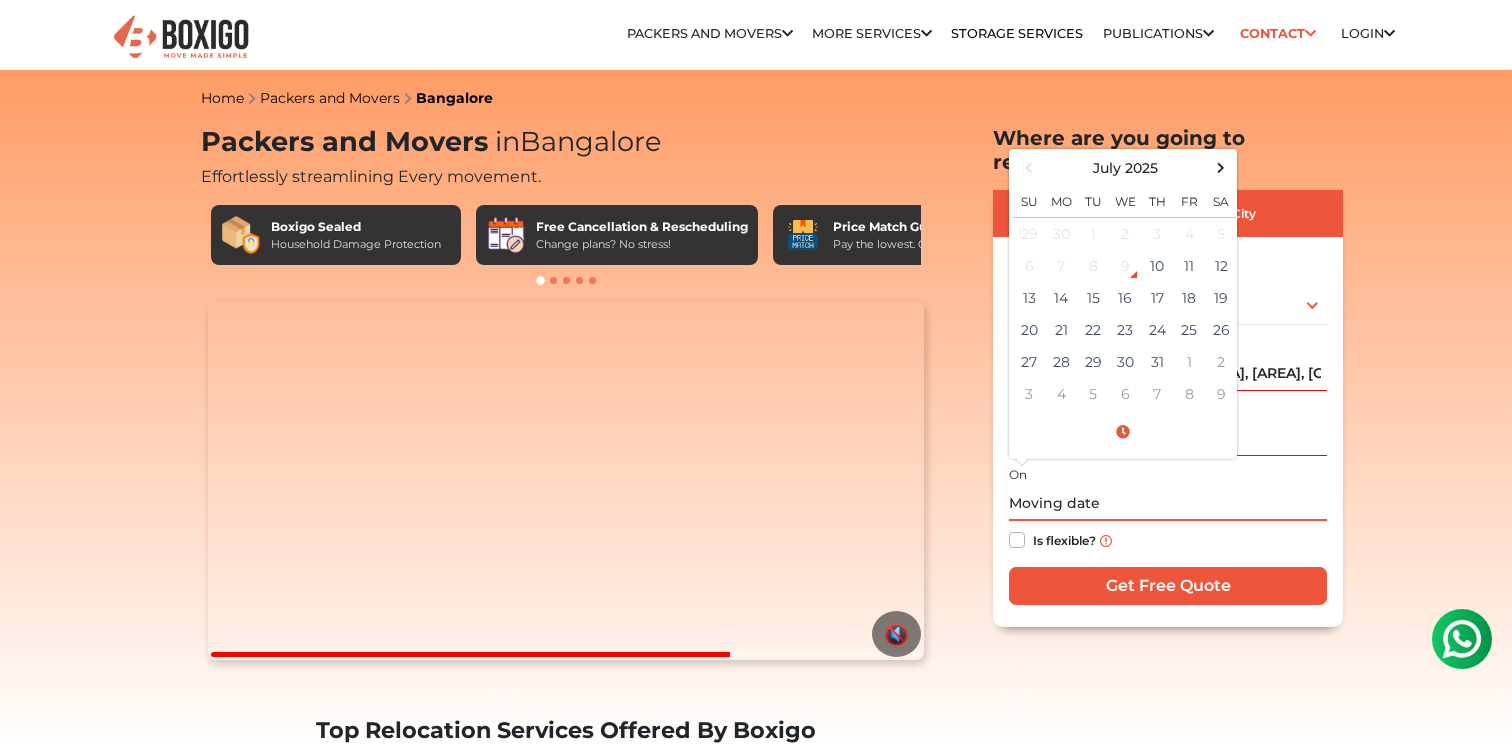 click at bounding box center [1168, 503] 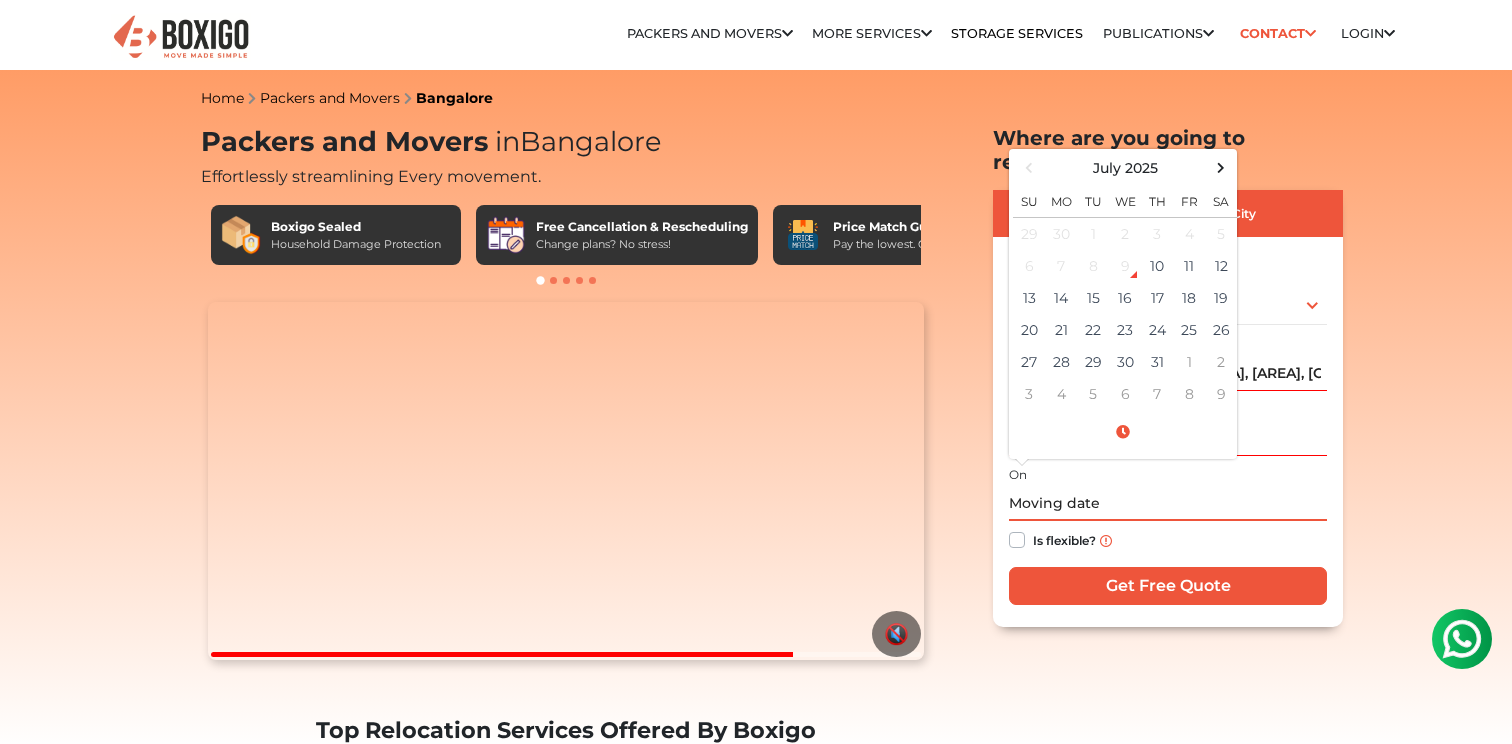 click on "9" at bounding box center (1125, 266) 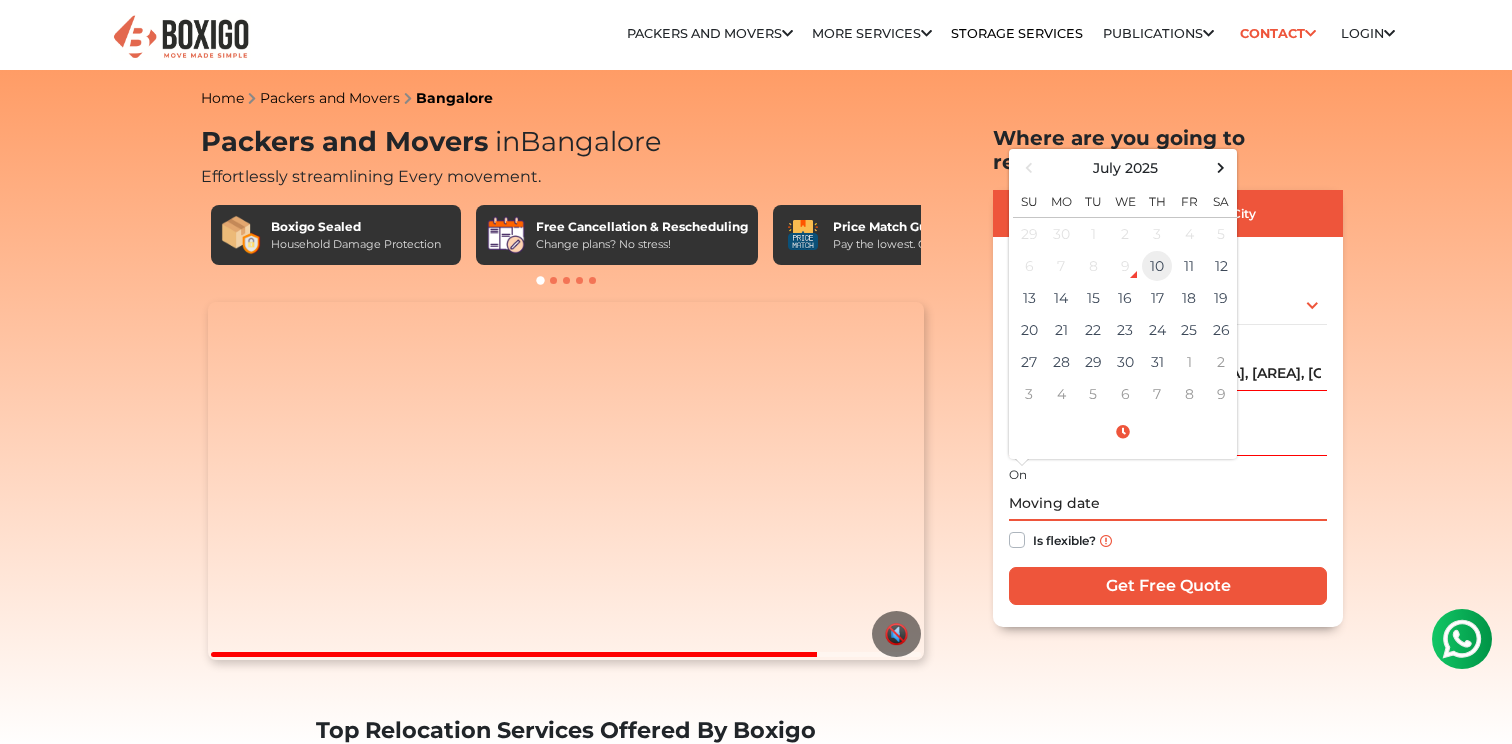 click on "10" at bounding box center (1157, 234) 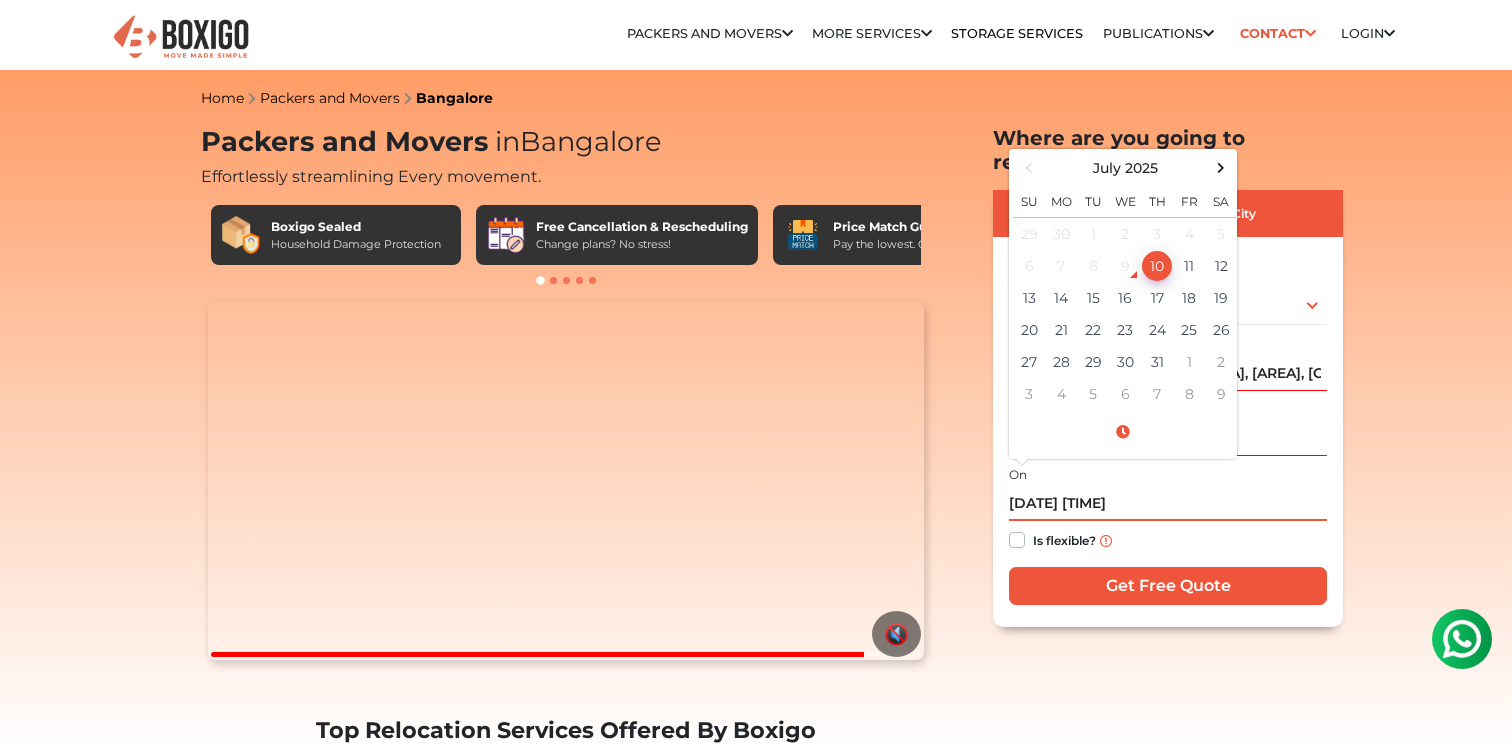 click on "[DATE] [TIME]" at bounding box center [1168, 503] 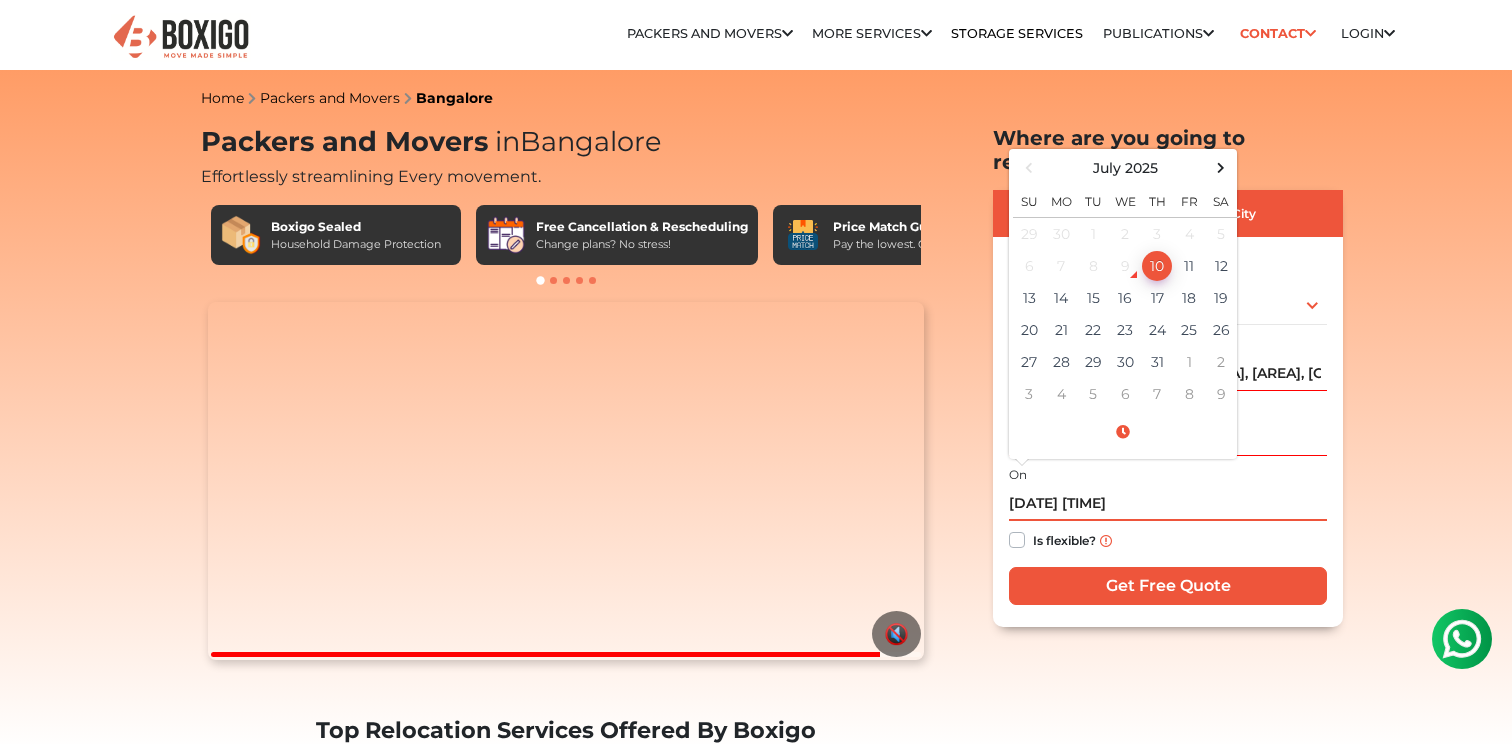 click on "[DATE] [TIME]" at bounding box center [1168, 503] 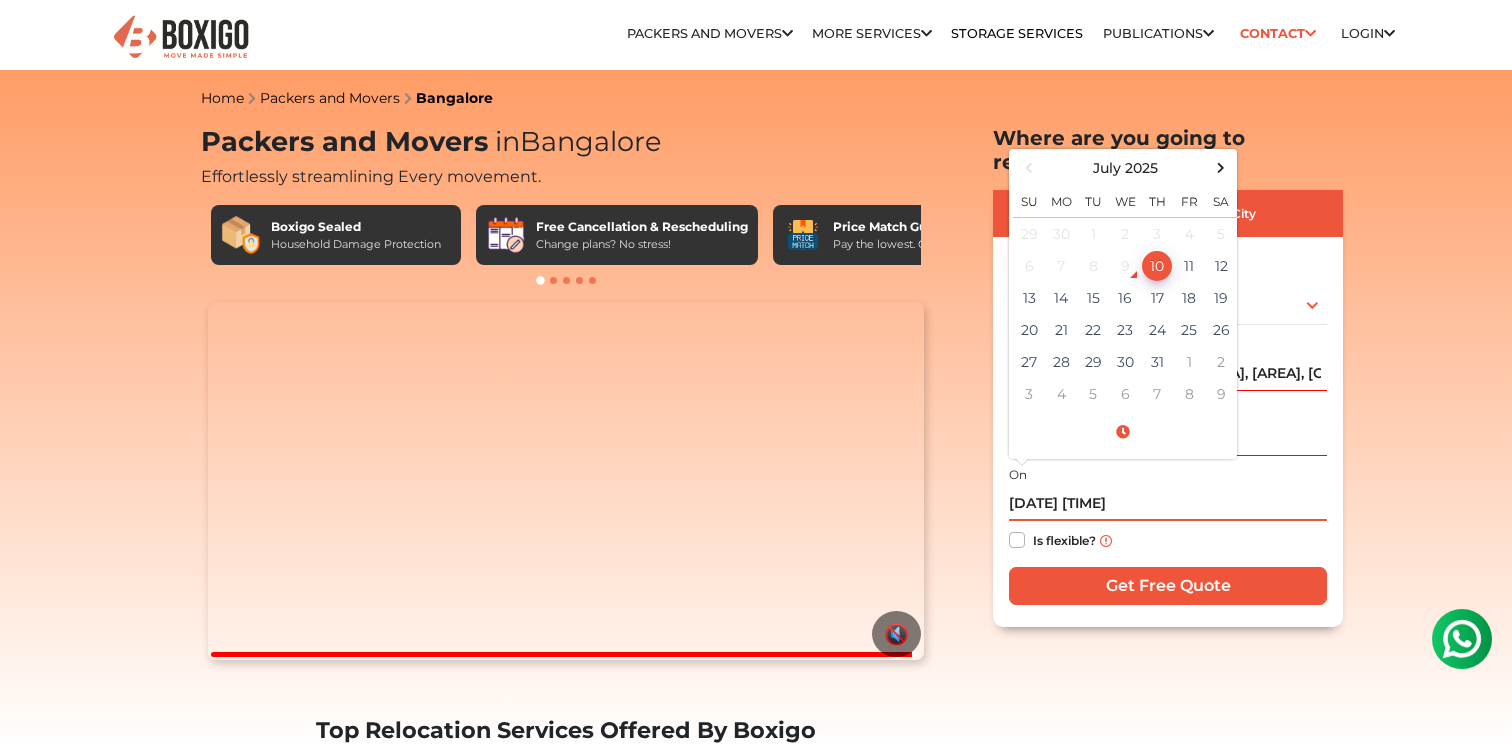 click on "[DATE] [TIME]" at bounding box center (1168, 503) 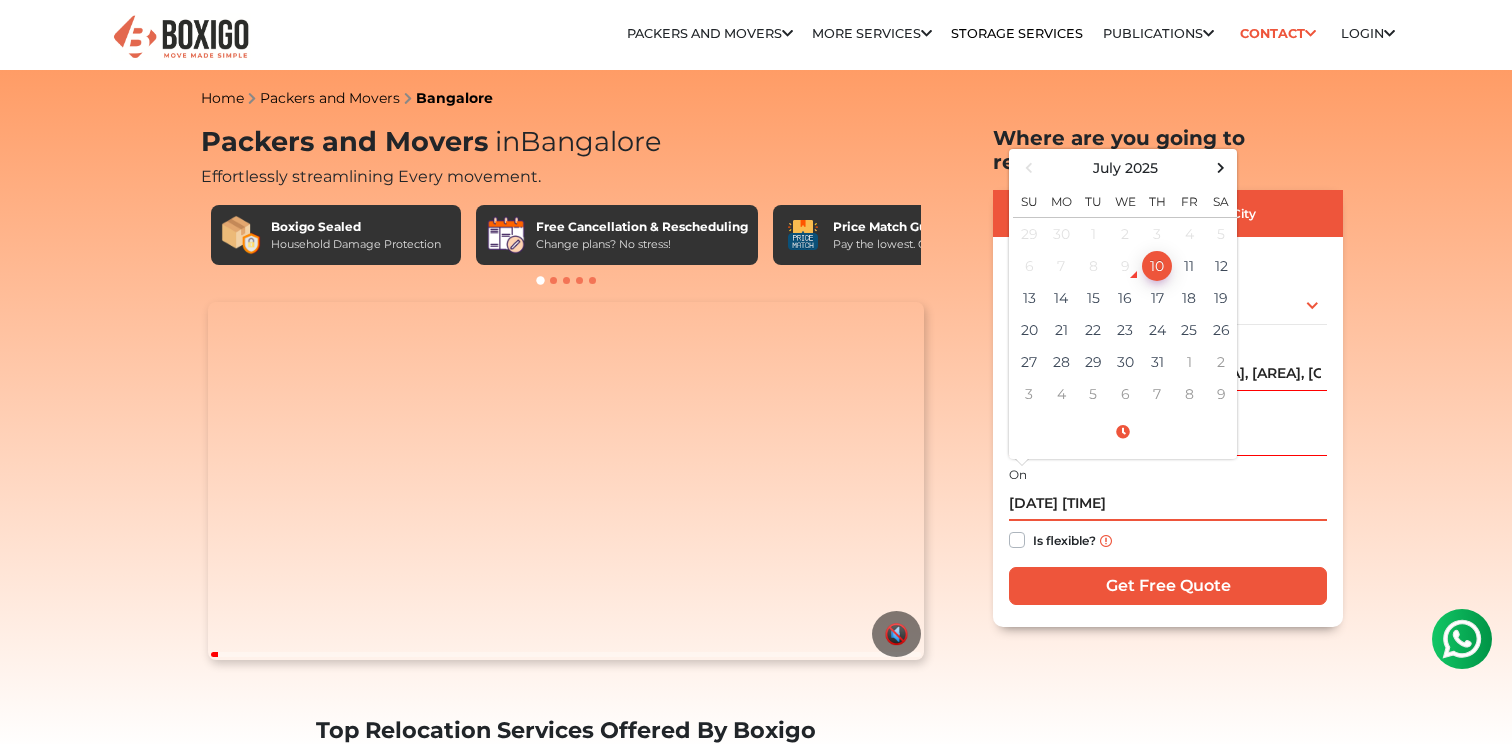 click on "[DATE] [TIME]" at bounding box center [1168, 503] 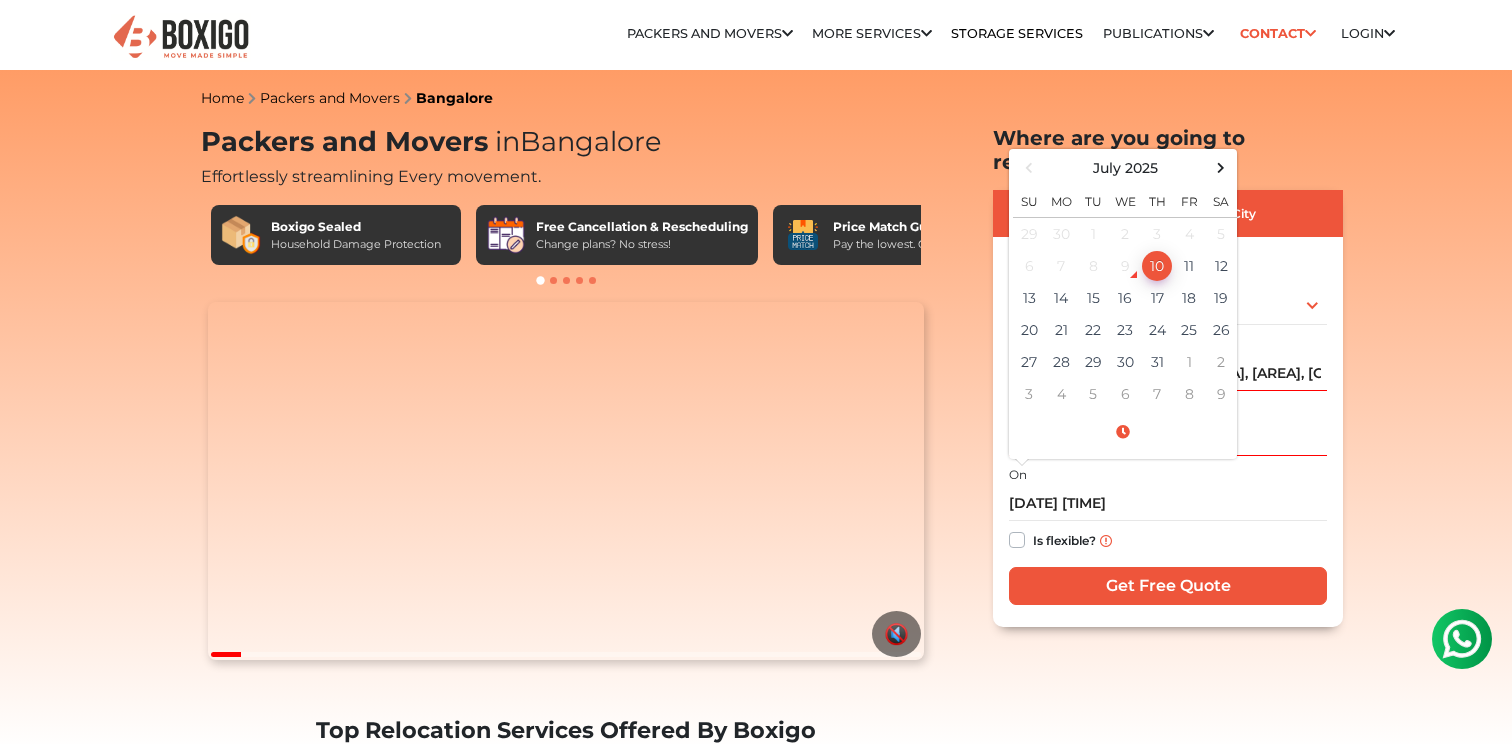 click on "Is flexible?" at bounding box center (1168, 540) 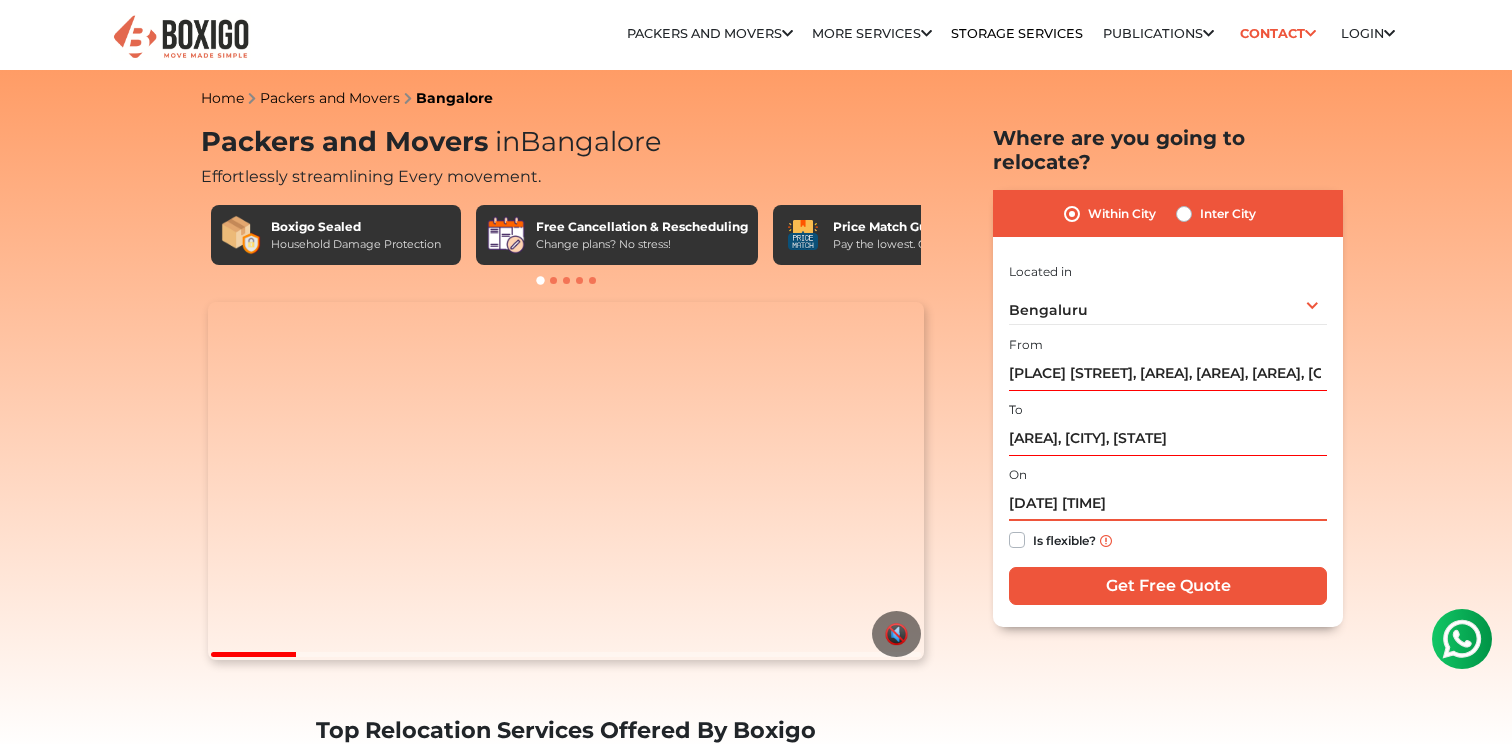click on "[DATE] [TIME]" at bounding box center [1168, 503] 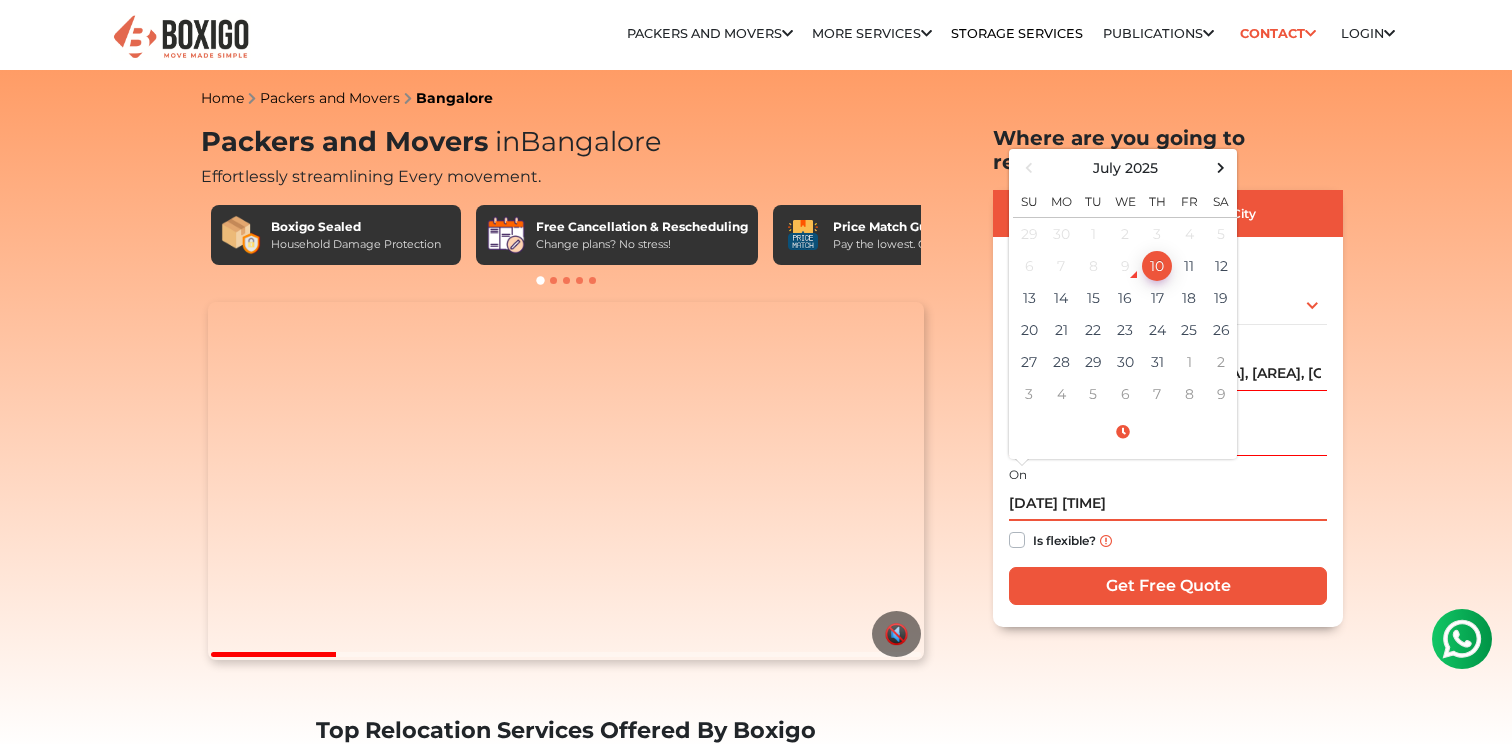 click on "[DATE] [TIME]" at bounding box center [1168, 503] 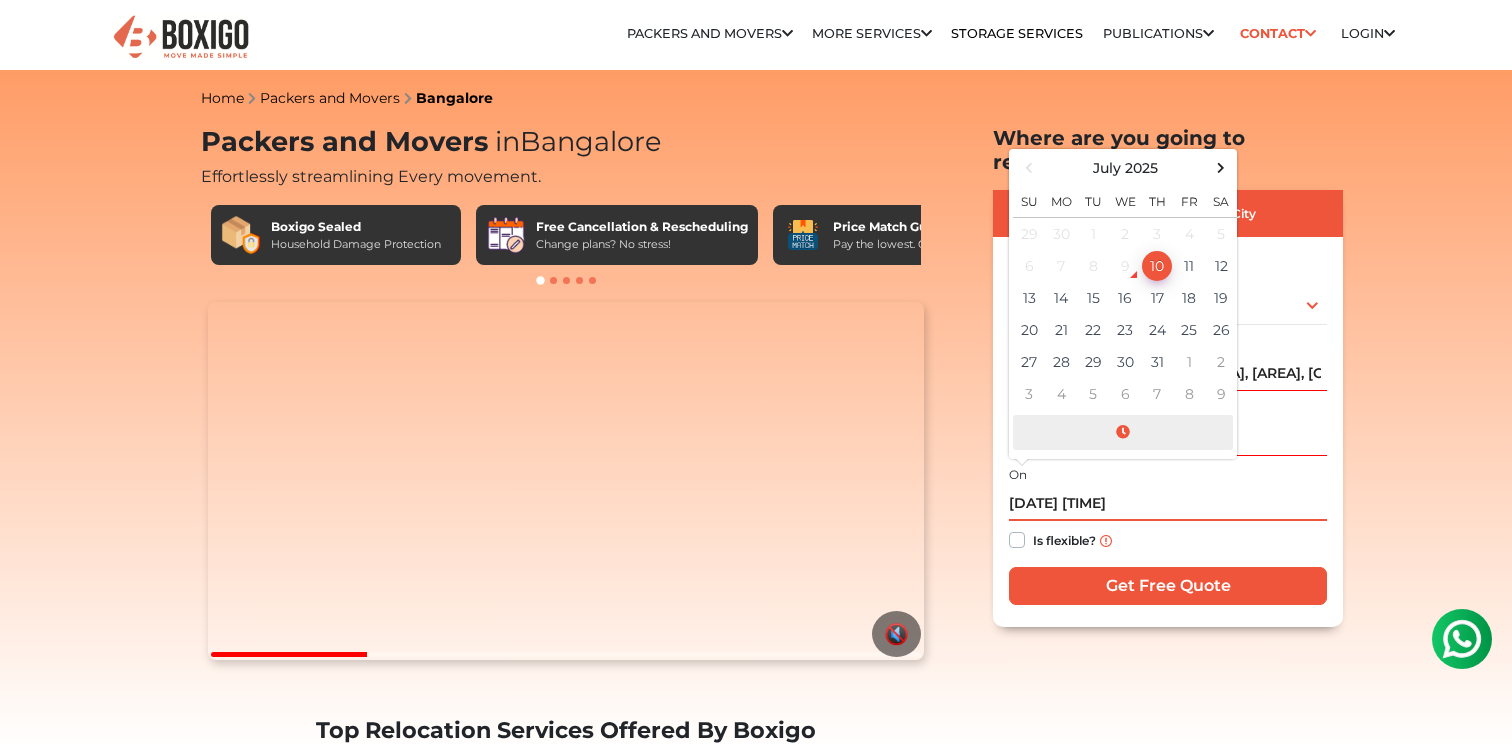 click at bounding box center (1123, 432) 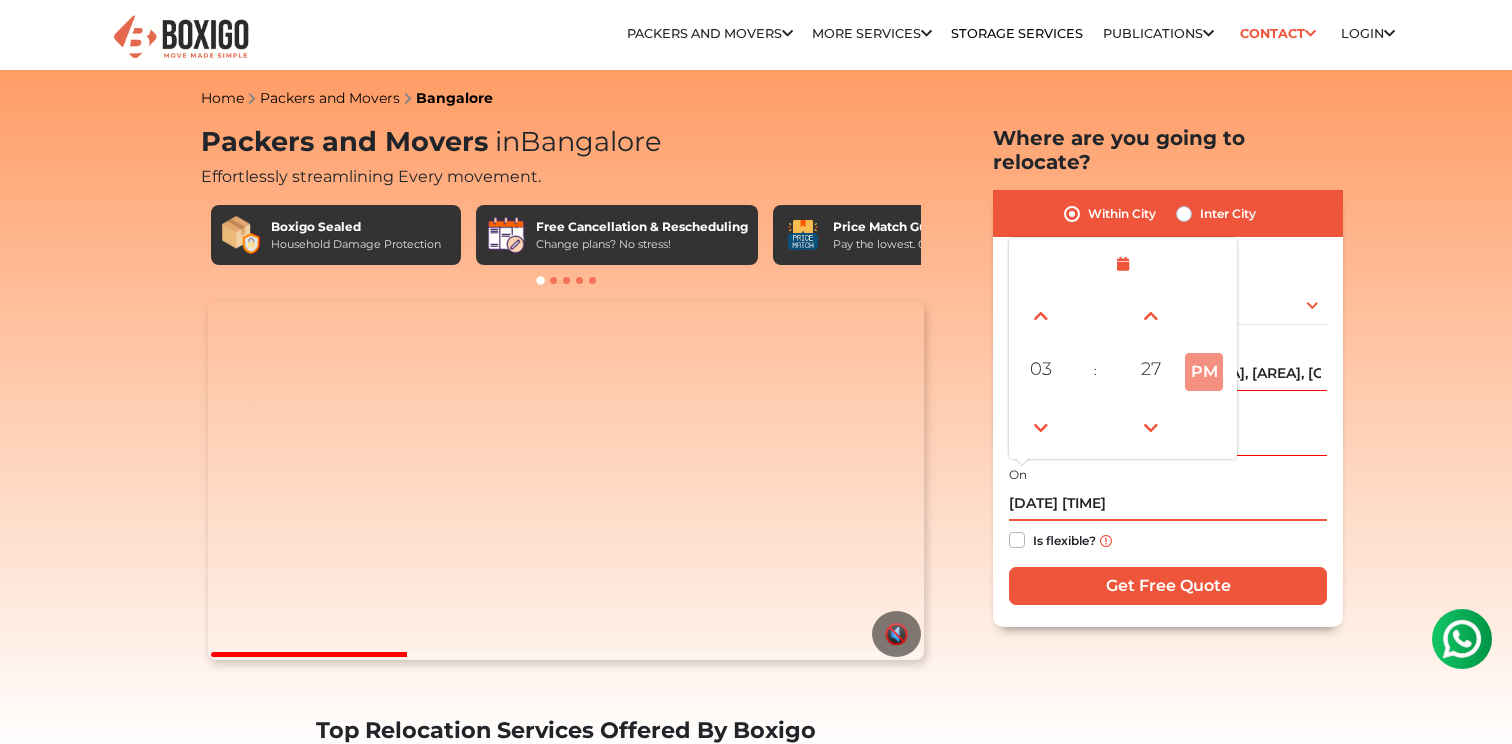 click on "PM" at bounding box center [1204, 372] 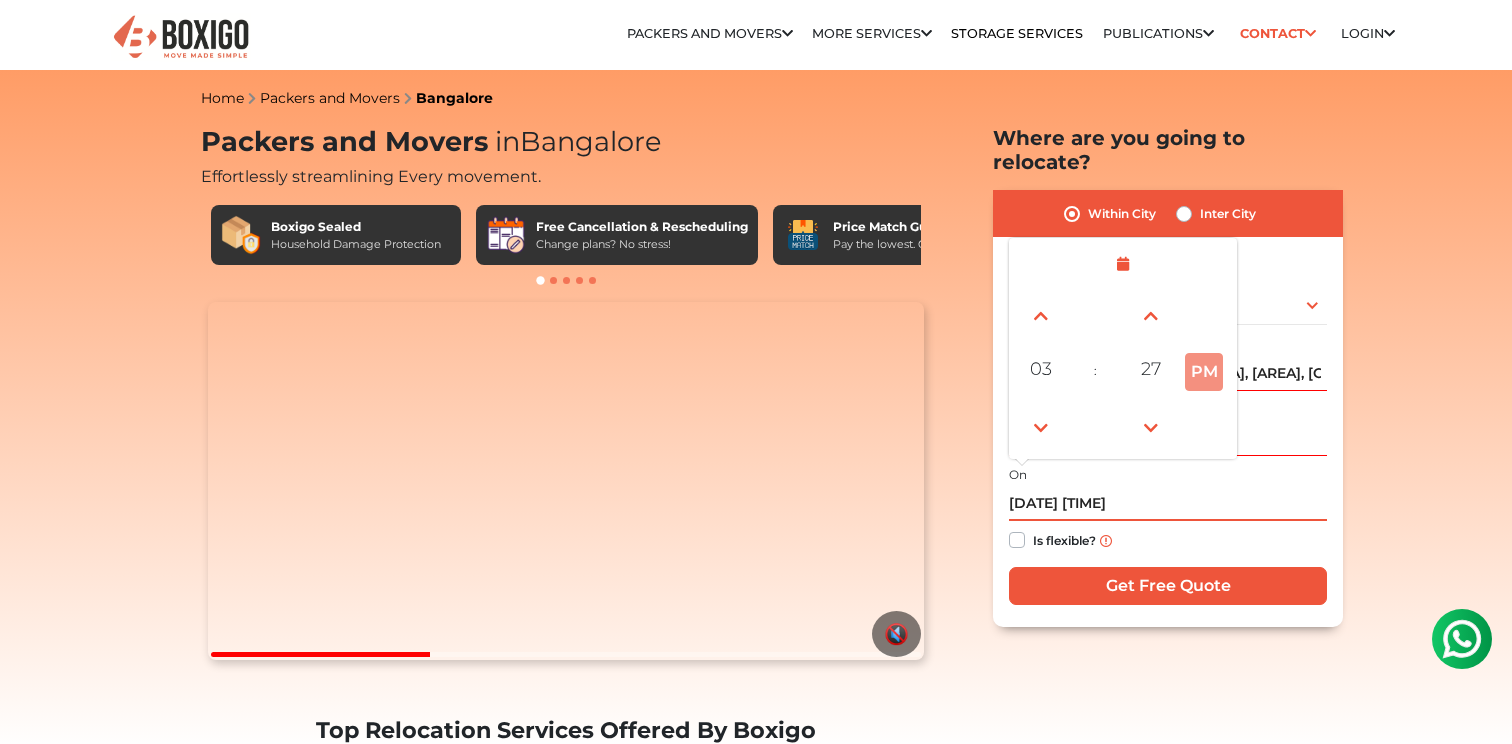 click on "PM" at bounding box center (1204, 372) 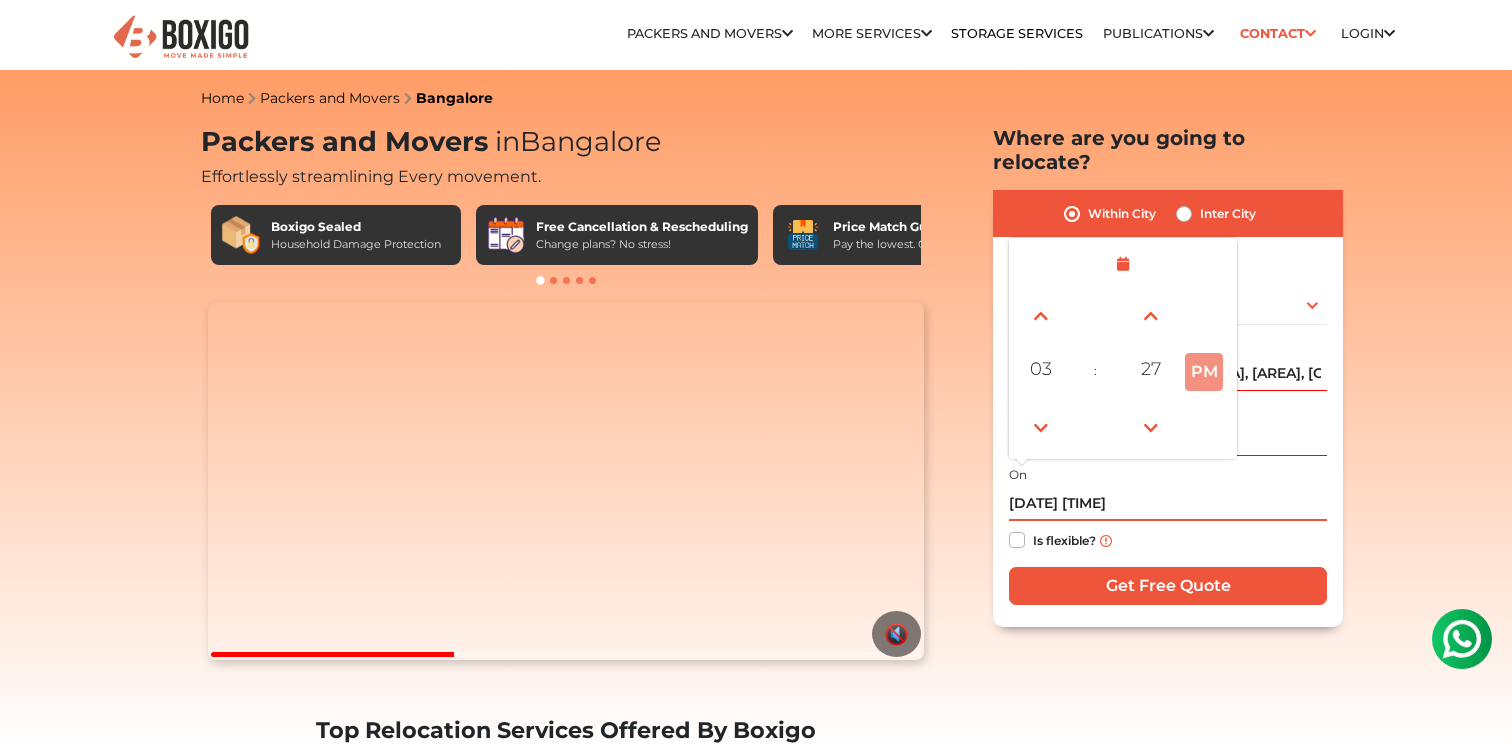 click on "PM" at bounding box center (1204, 372) 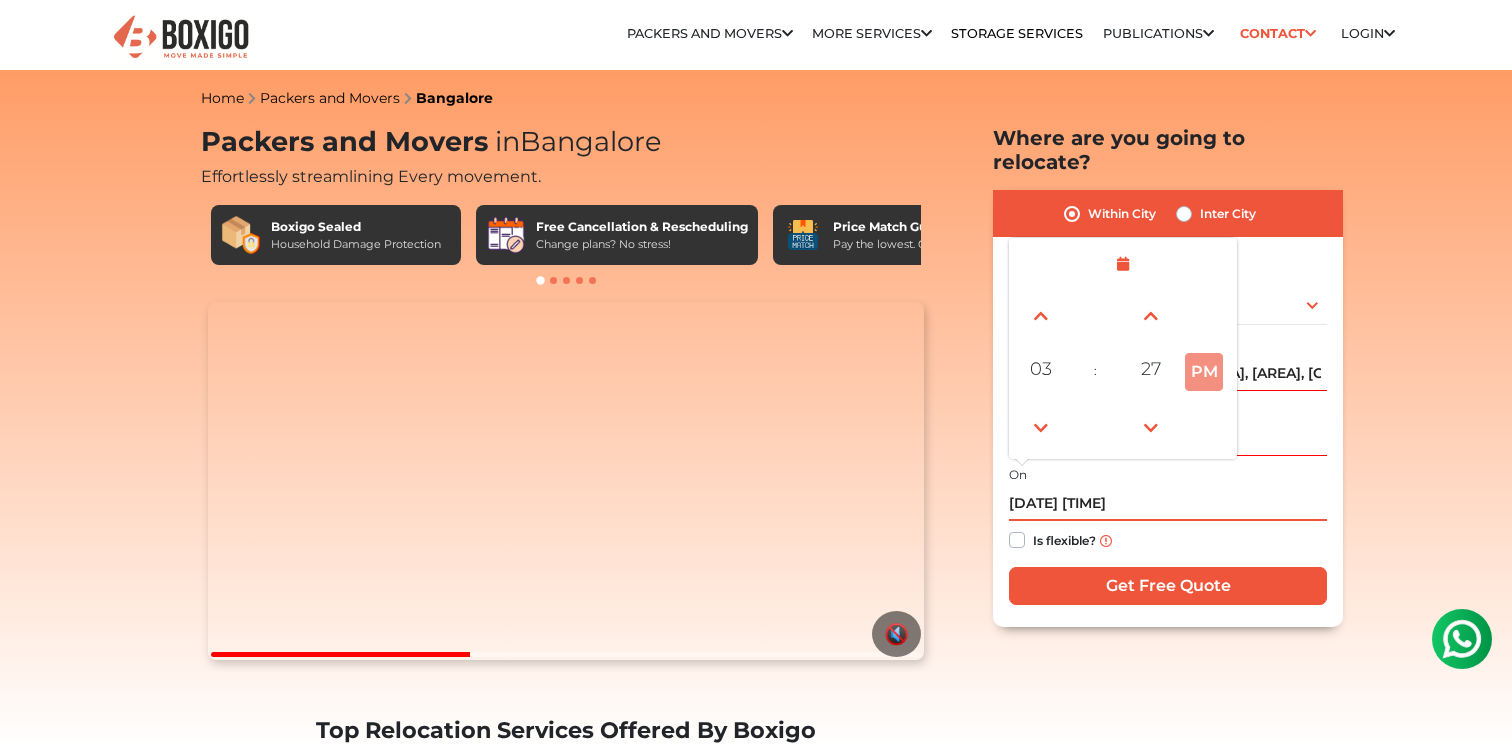 click on "PM" at bounding box center [1204, 372] 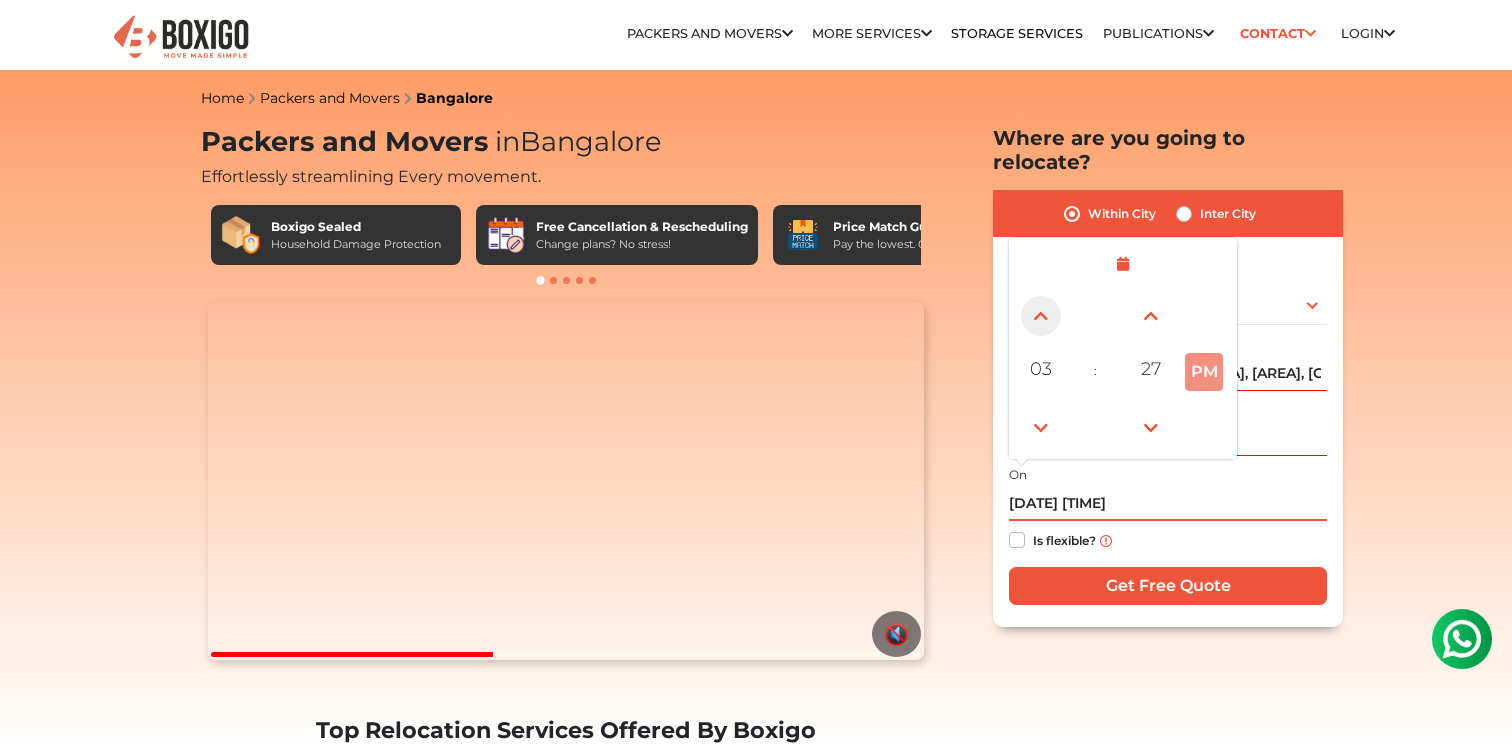 click at bounding box center (1041, 316) 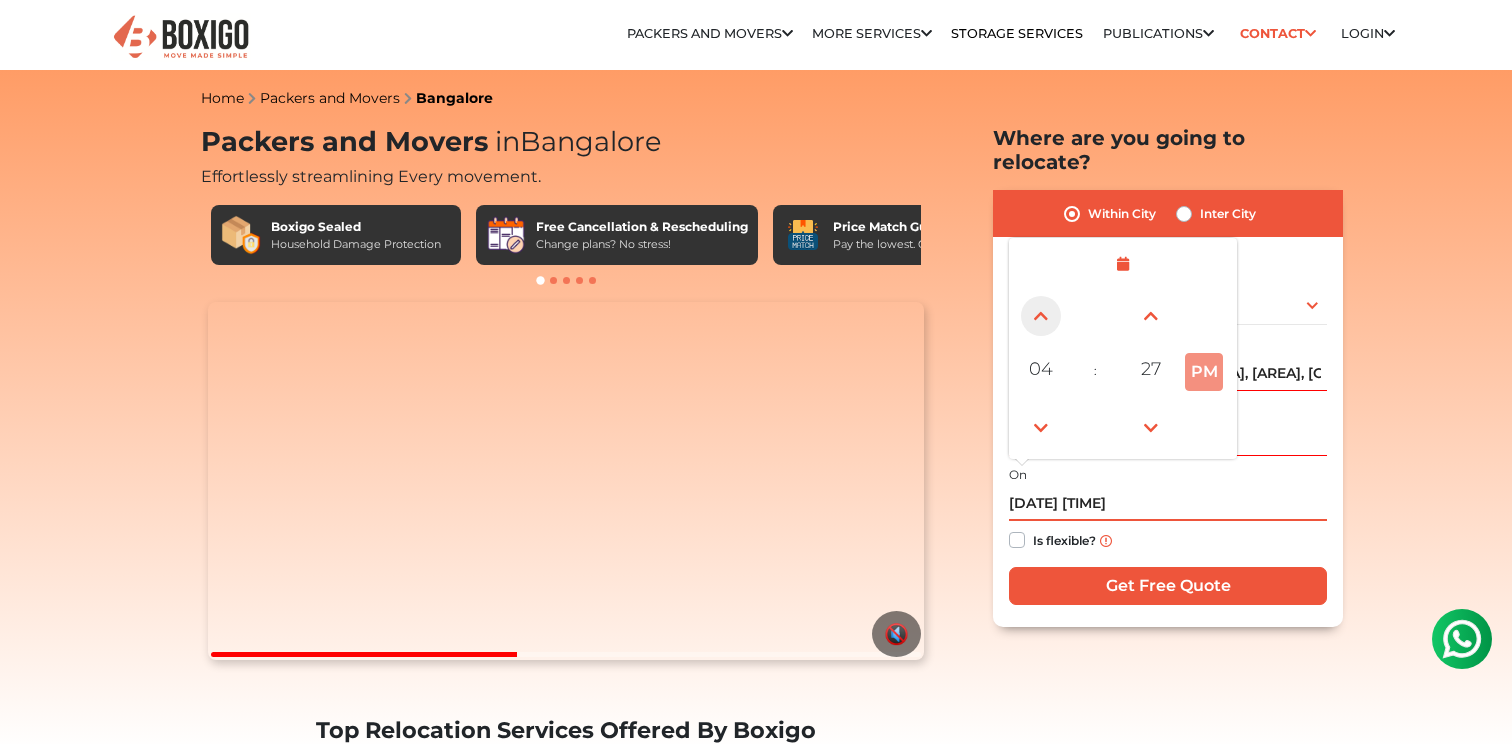 click at bounding box center [1041, 316] 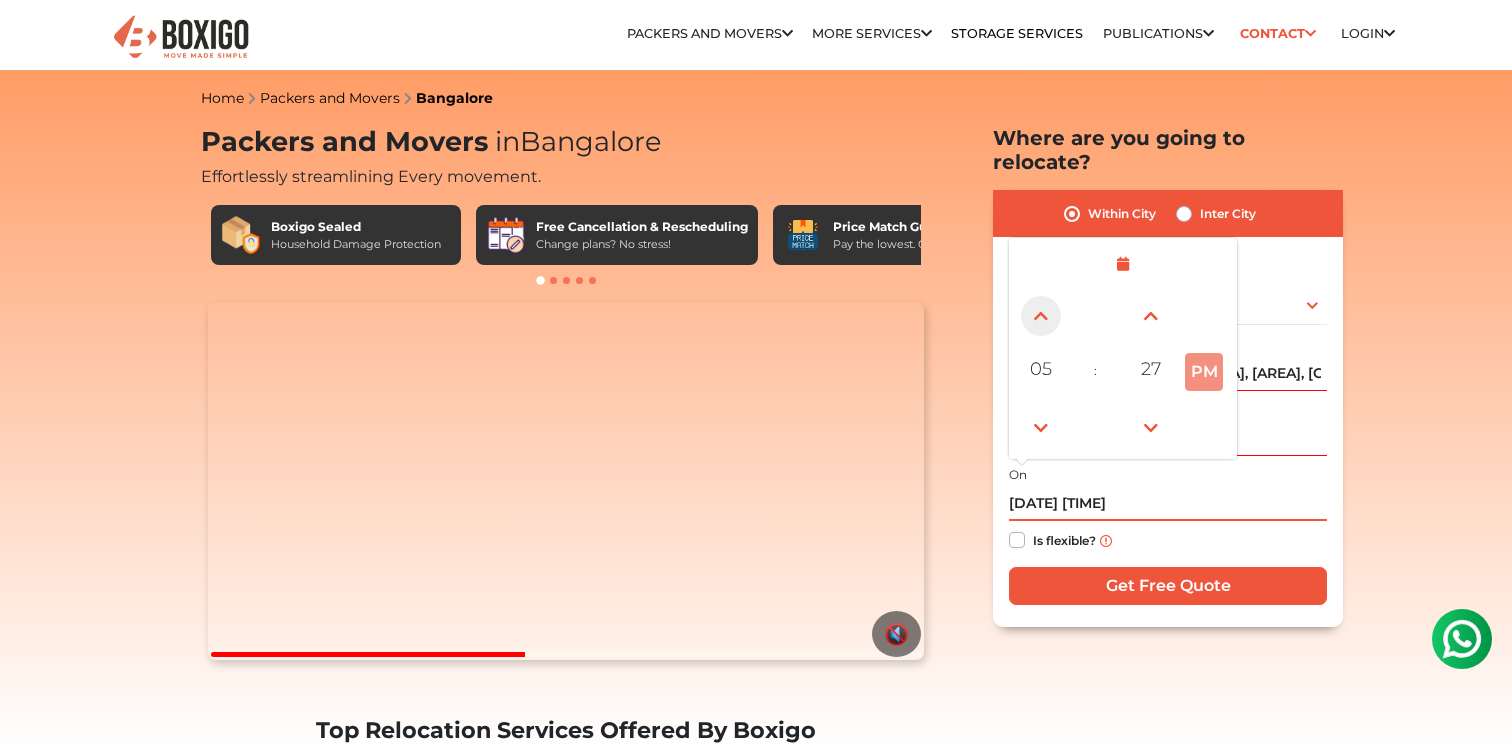 click at bounding box center [1041, 316] 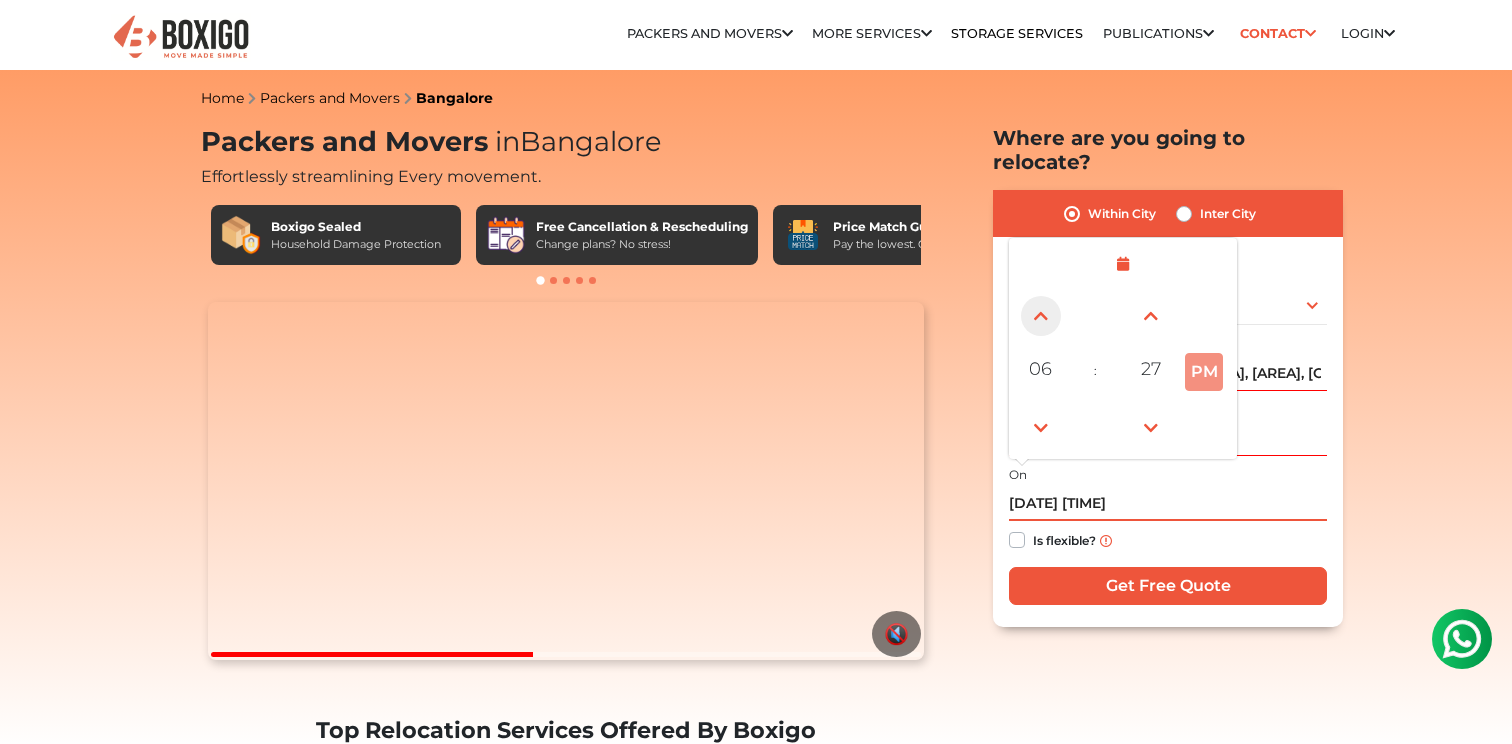 click at bounding box center (1041, 316) 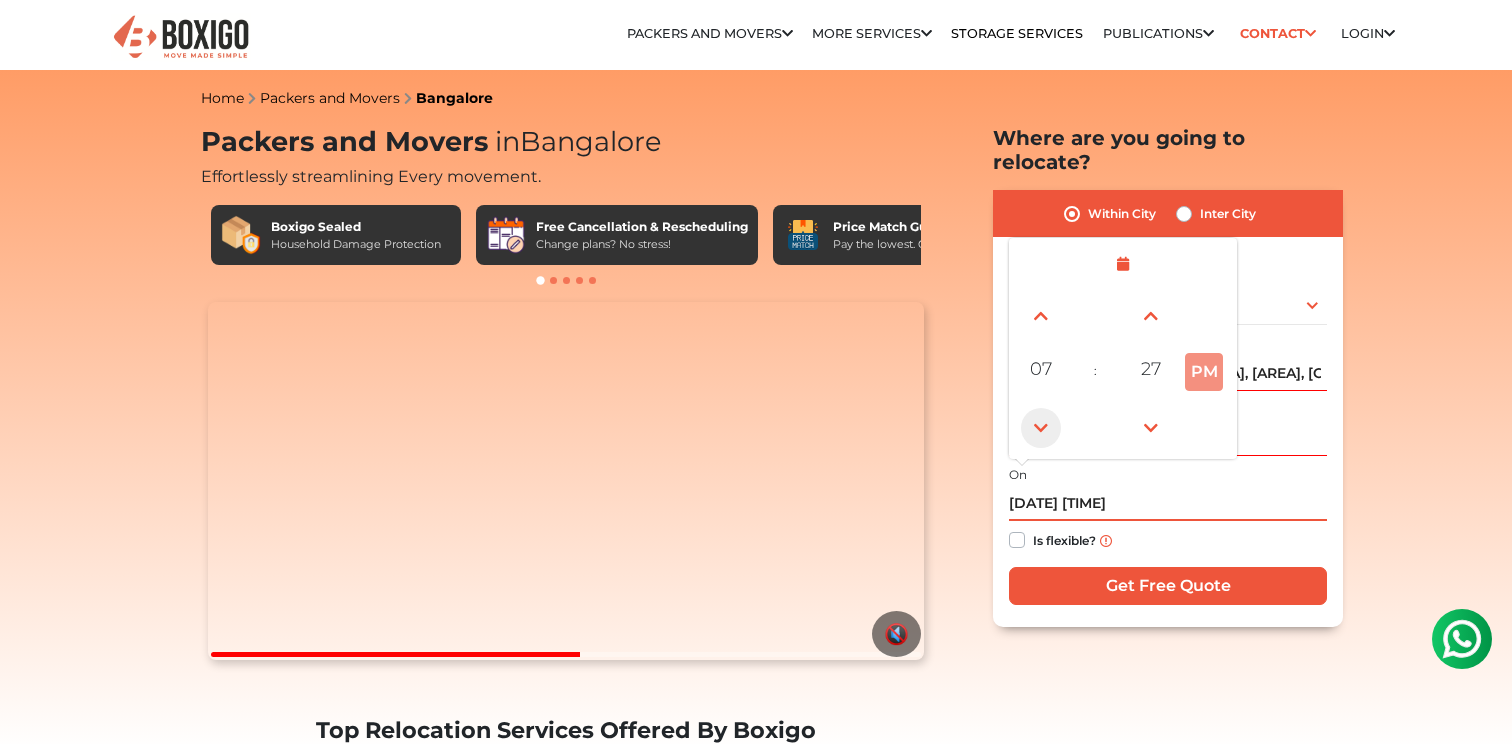 click at bounding box center (1041, 428) 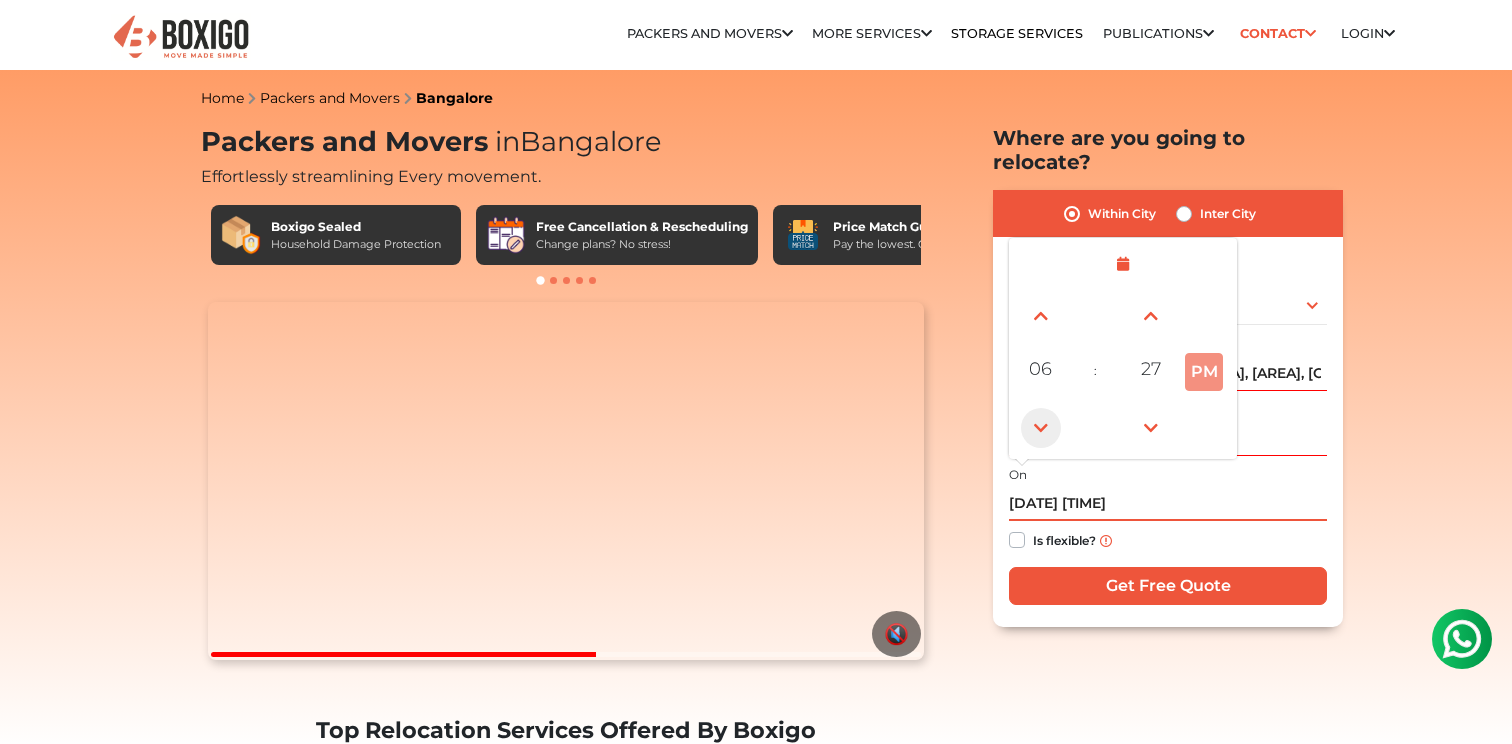 click at bounding box center [1041, 428] 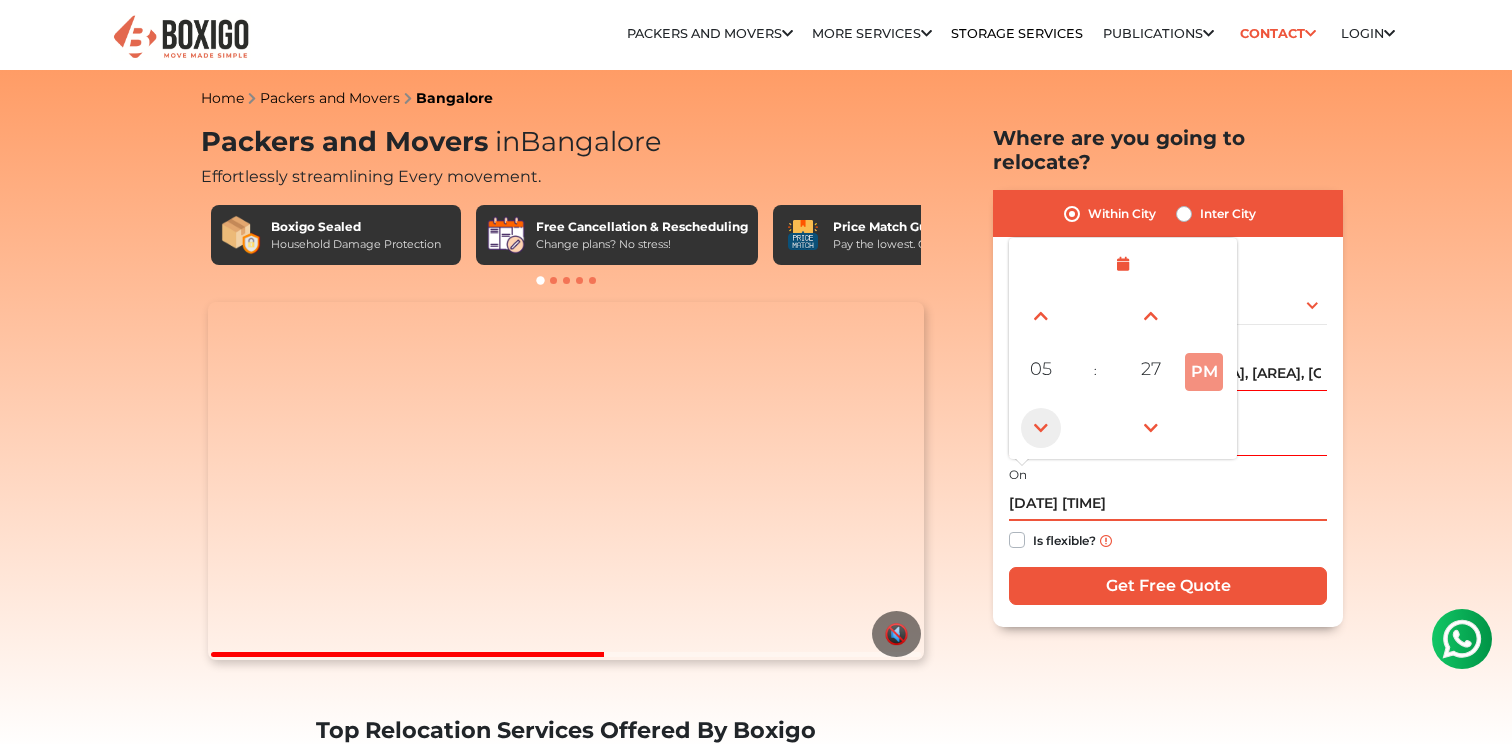 click at bounding box center [1041, 428] 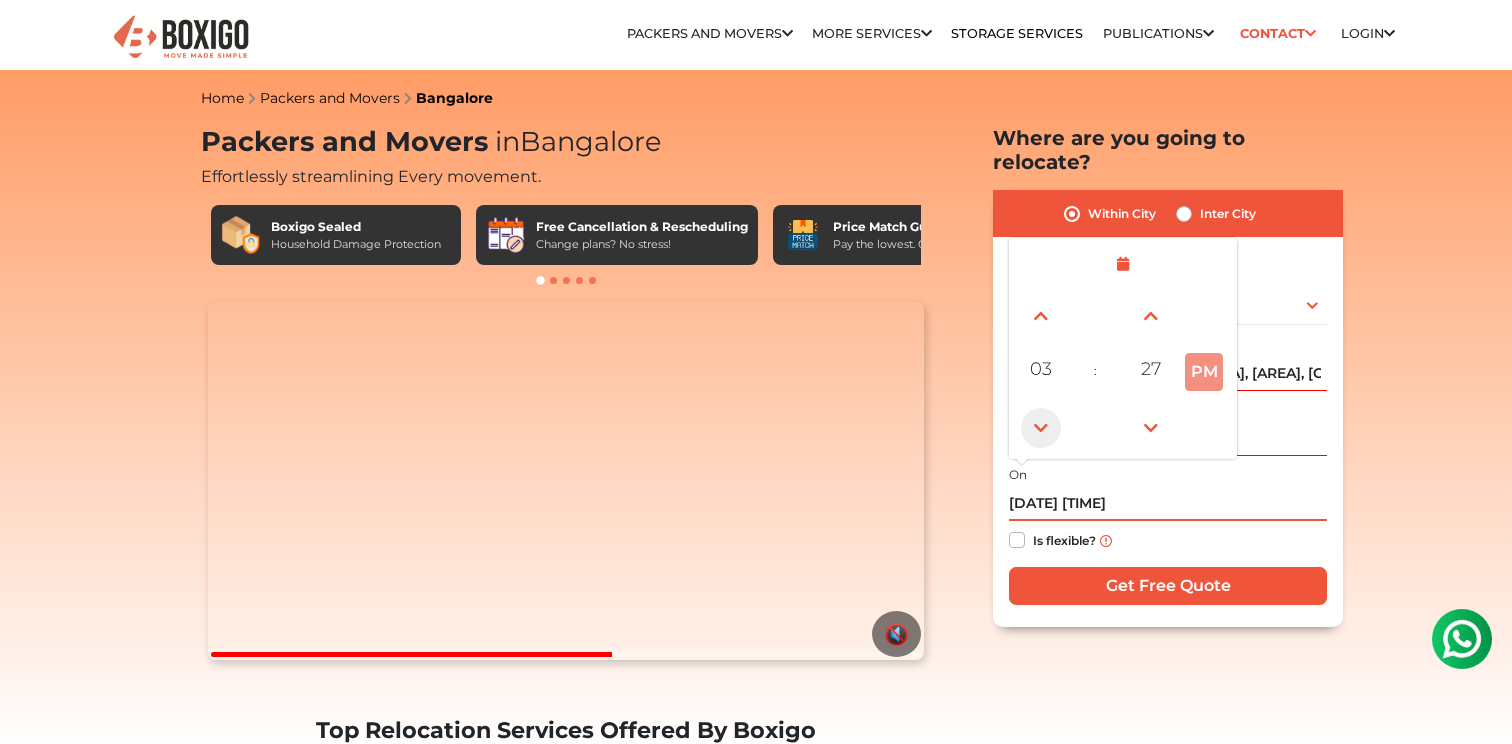 click at bounding box center (1041, 428) 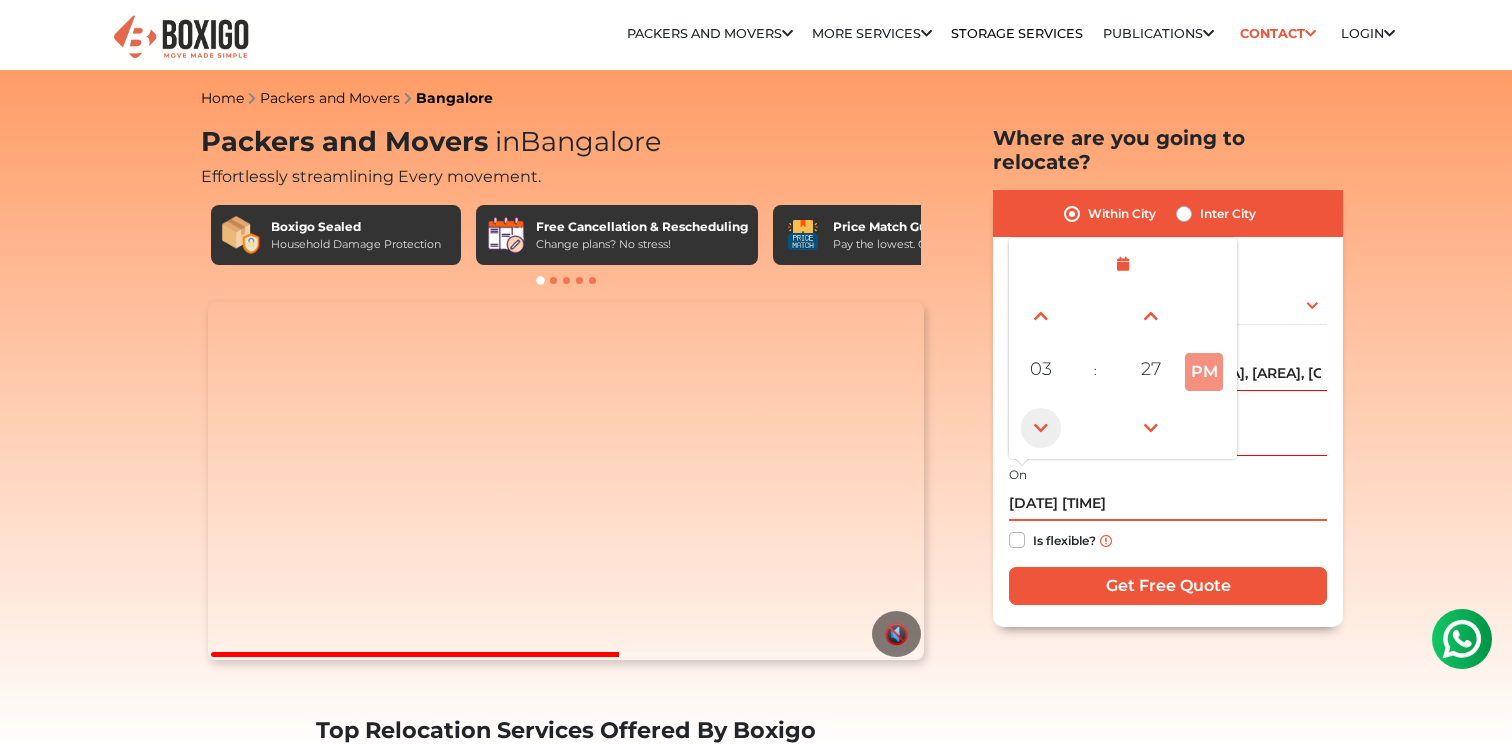 click at bounding box center [1041, 428] 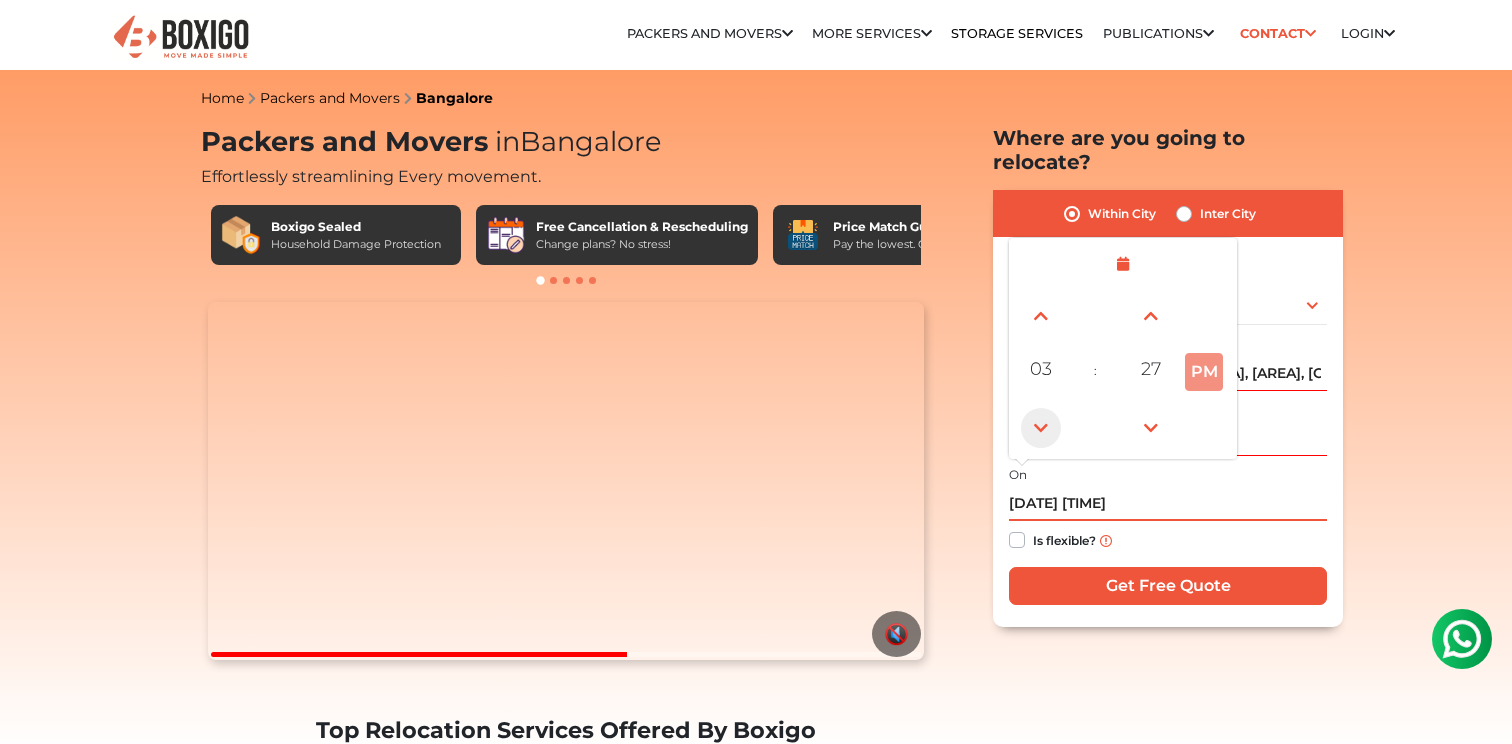 click at bounding box center (1041, 428) 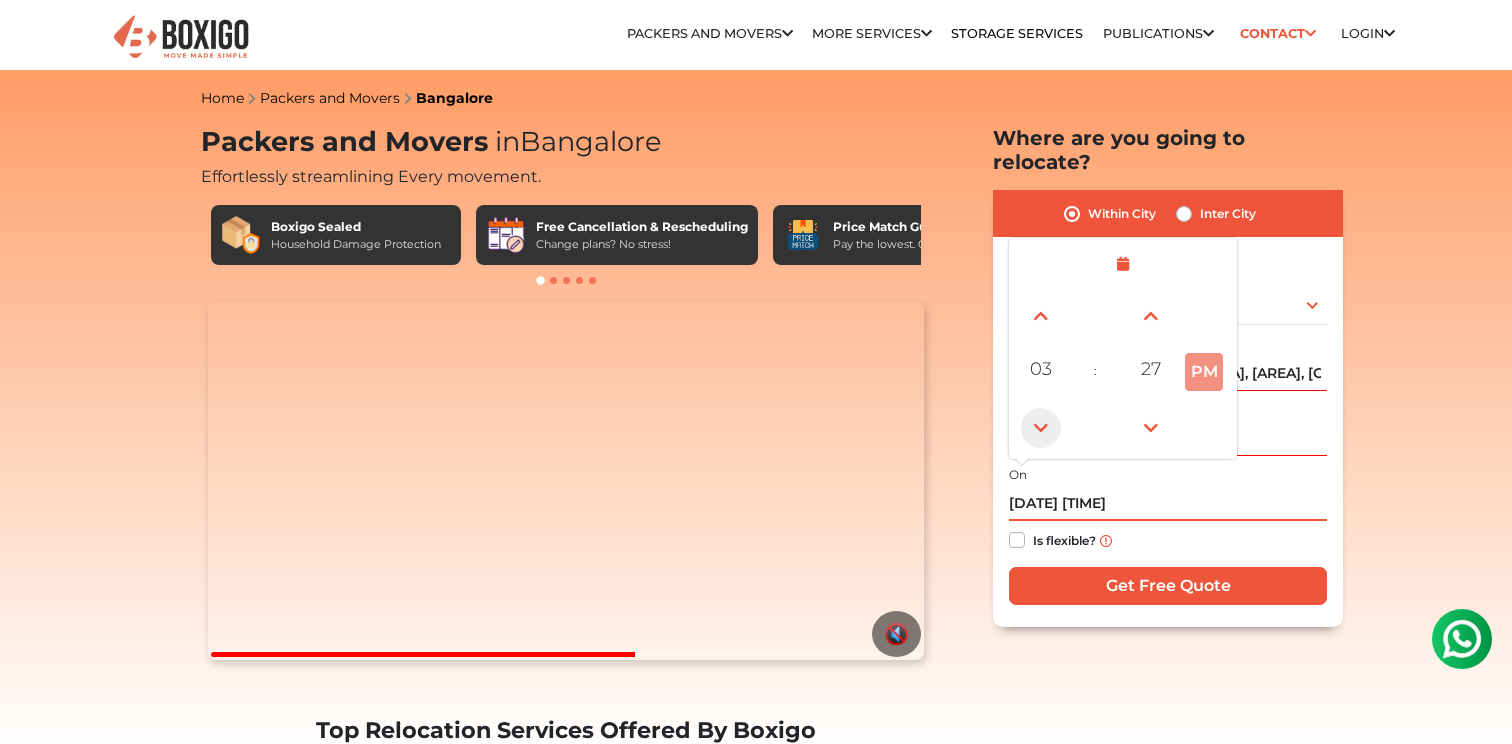 click at bounding box center (1041, 428) 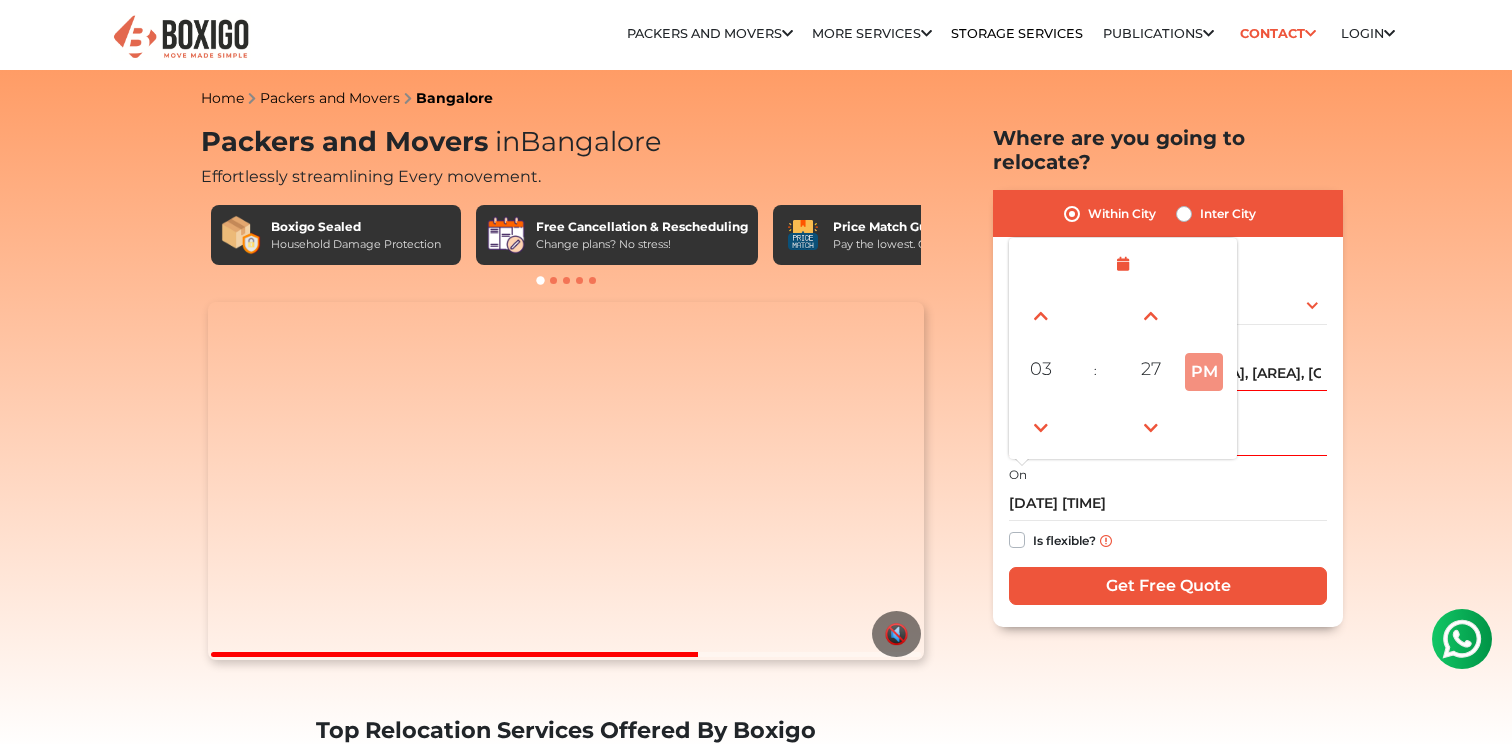 click on "Located in
Select City
[CITY]
[CITY]
[CITY]
[CITY] [CITY] [CITY] [CITY] [CITY] [CITY] [CITY] [CITY] [CITY] [CITY] [CITY]
[CITY]" at bounding box center (1168, 292) 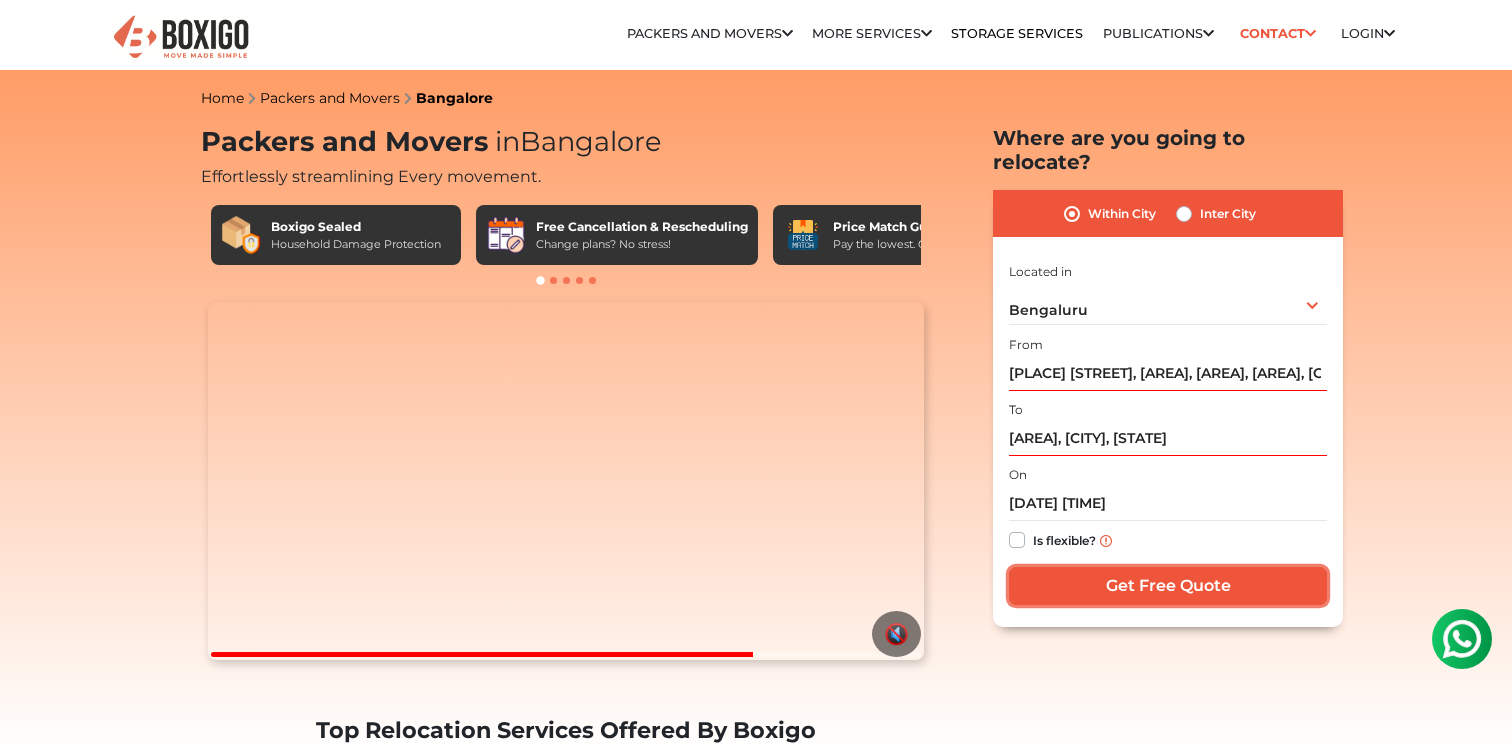click on "Get Free Quote" at bounding box center [1168, 586] 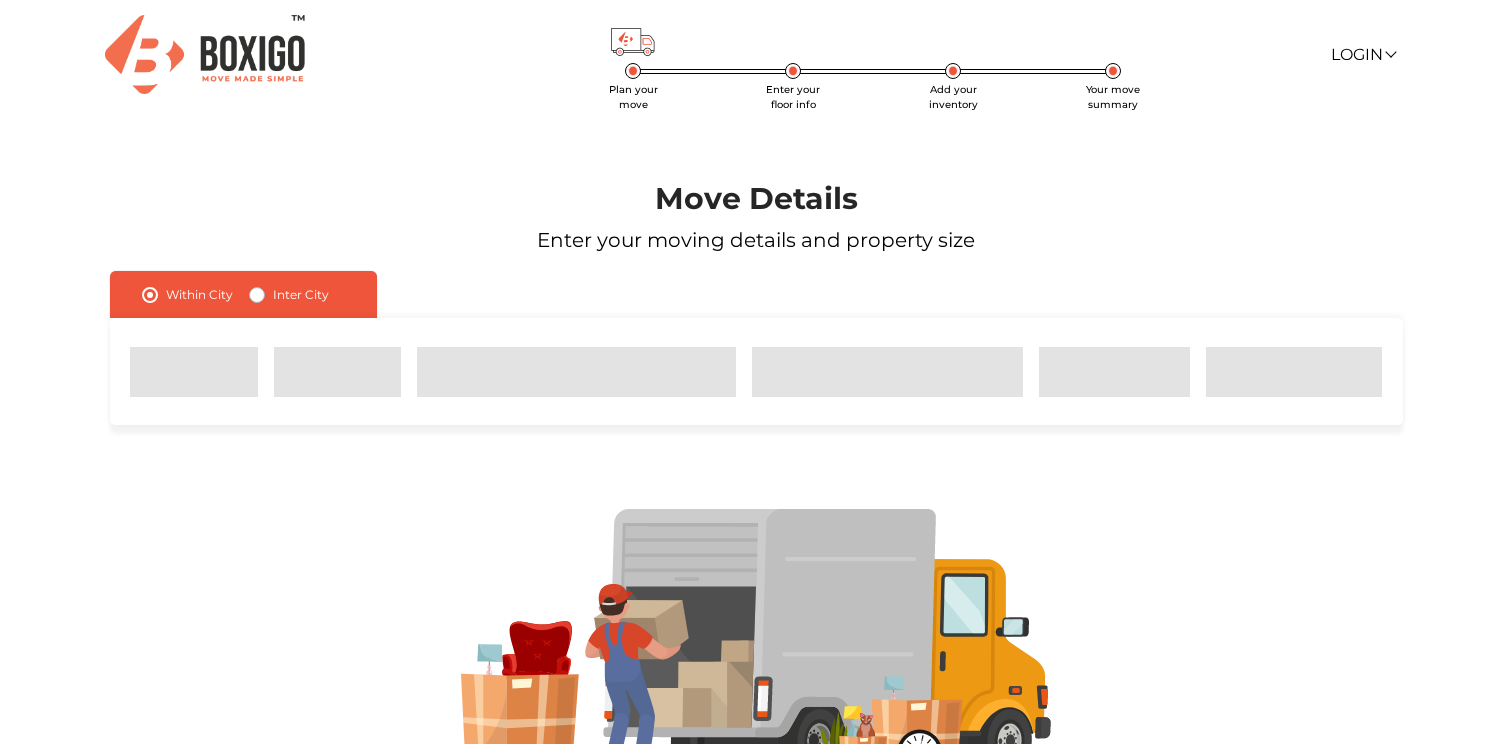 scroll, scrollTop: 0, scrollLeft: 0, axis: both 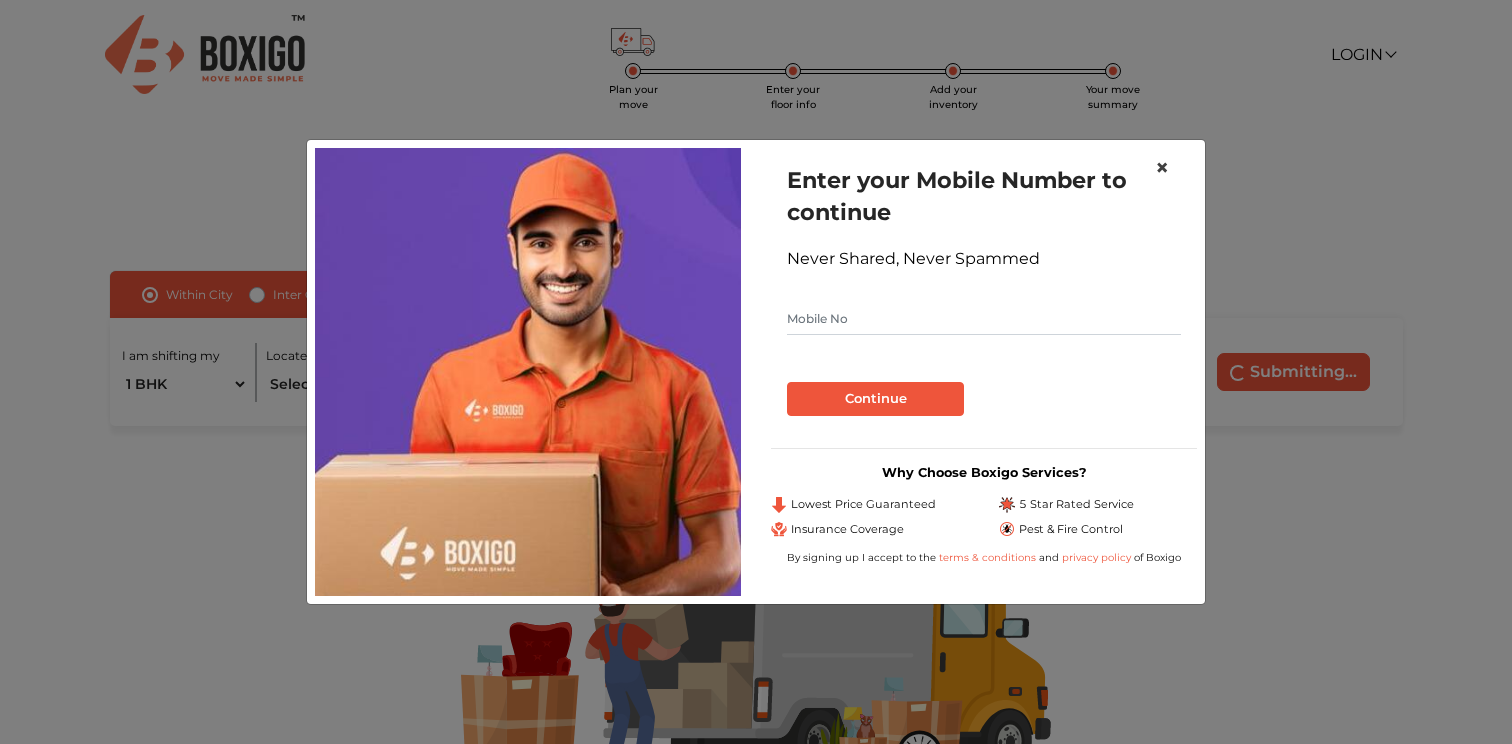 click on "×" at bounding box center [1162, 167] 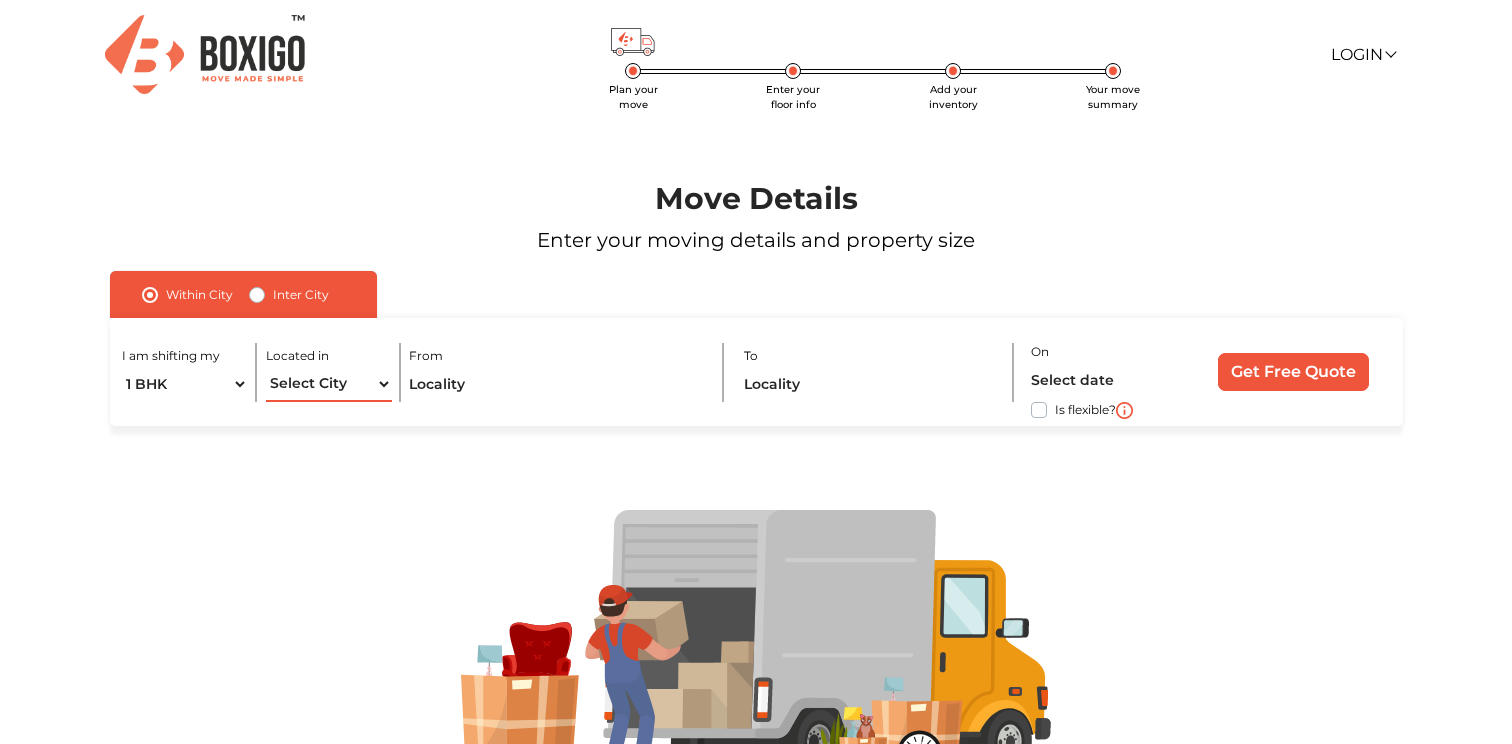 click on "Select City Bangalore Bengaluru Bhopal Bhubaneswar Chennai Coimbatore Cuttack Delhi Gulbarga Gurugram Guwahati Hyderabad Indore Jaipur Kalyan & Dombivali Kochi Kolkata Lucknow Madurai Mangalore Mumbai Mysore Navi Mumbai Noida Patna Pune Raipur Secunderabad Siliguri Srirangam Thane Thiruvananthapuram Vijayawada Visakhapatnam Warangal" at bounding box center [329, 384] 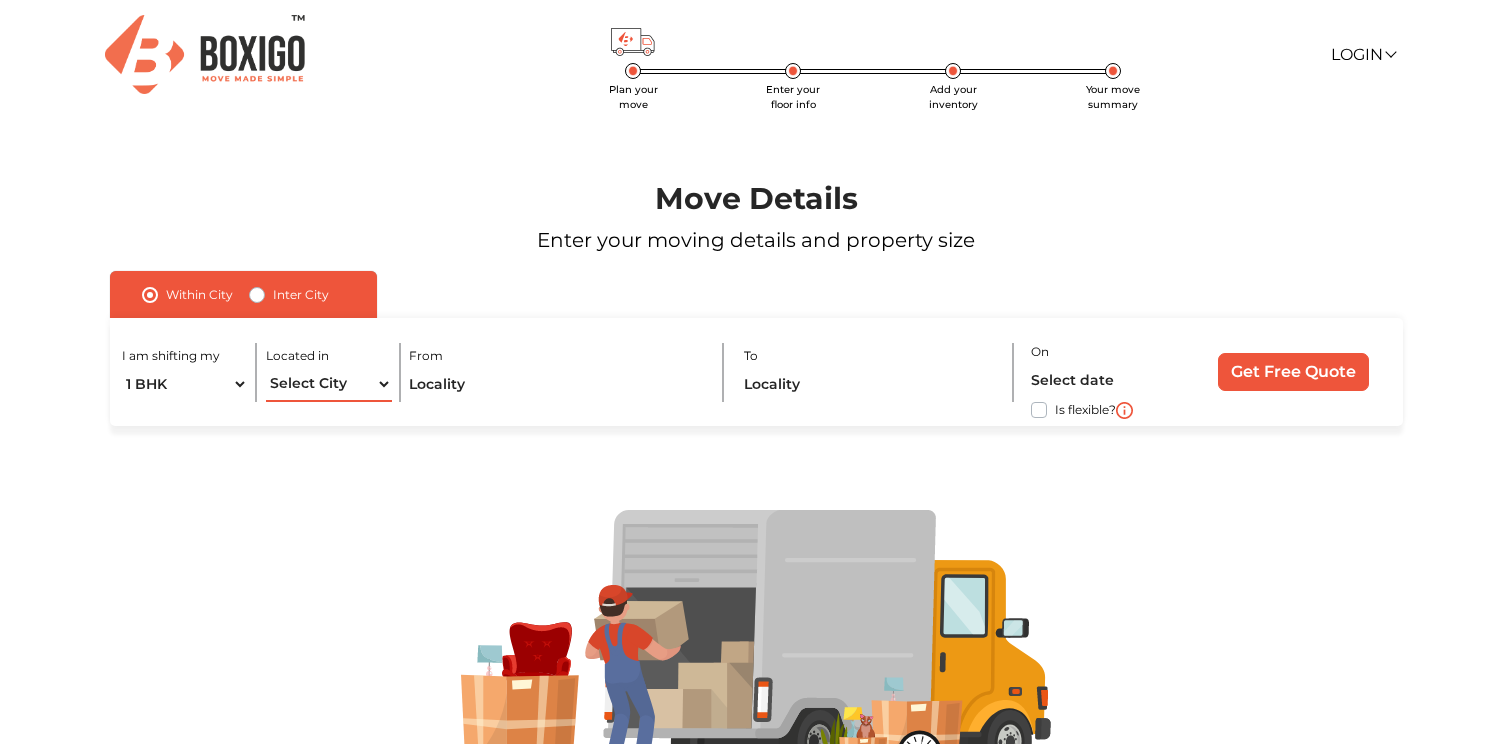 select on "Bengaluru" 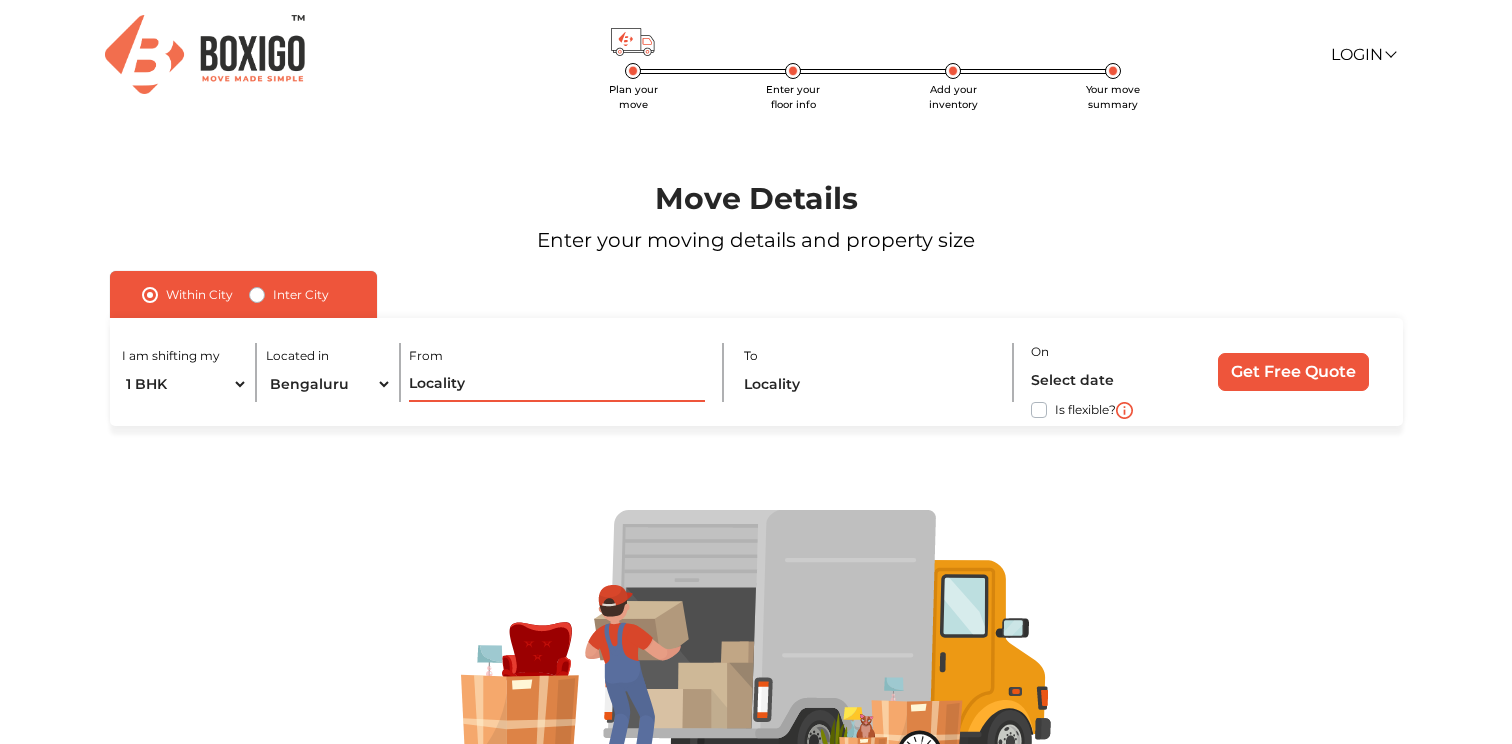 click at bounding box center (557, 384) 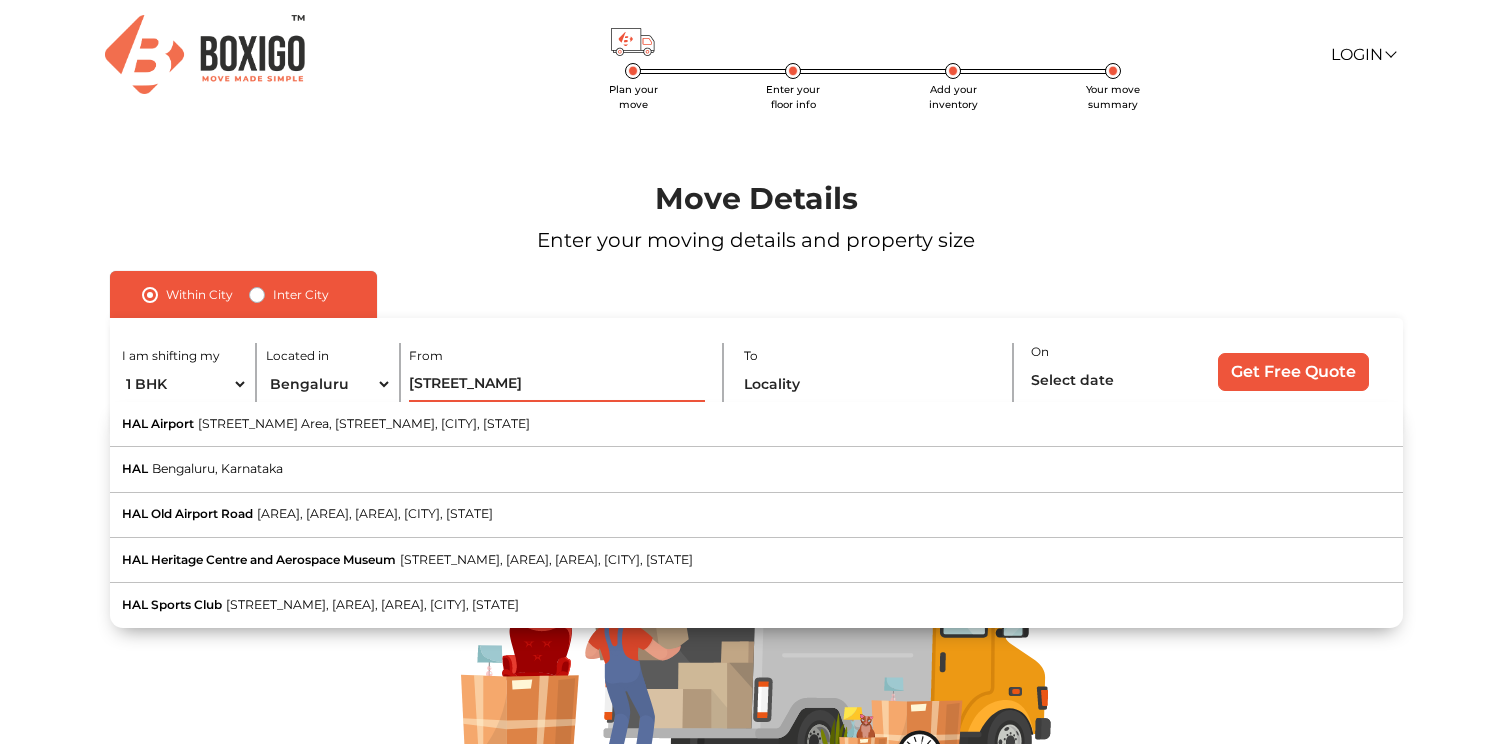 type on "HAL 2 stage" 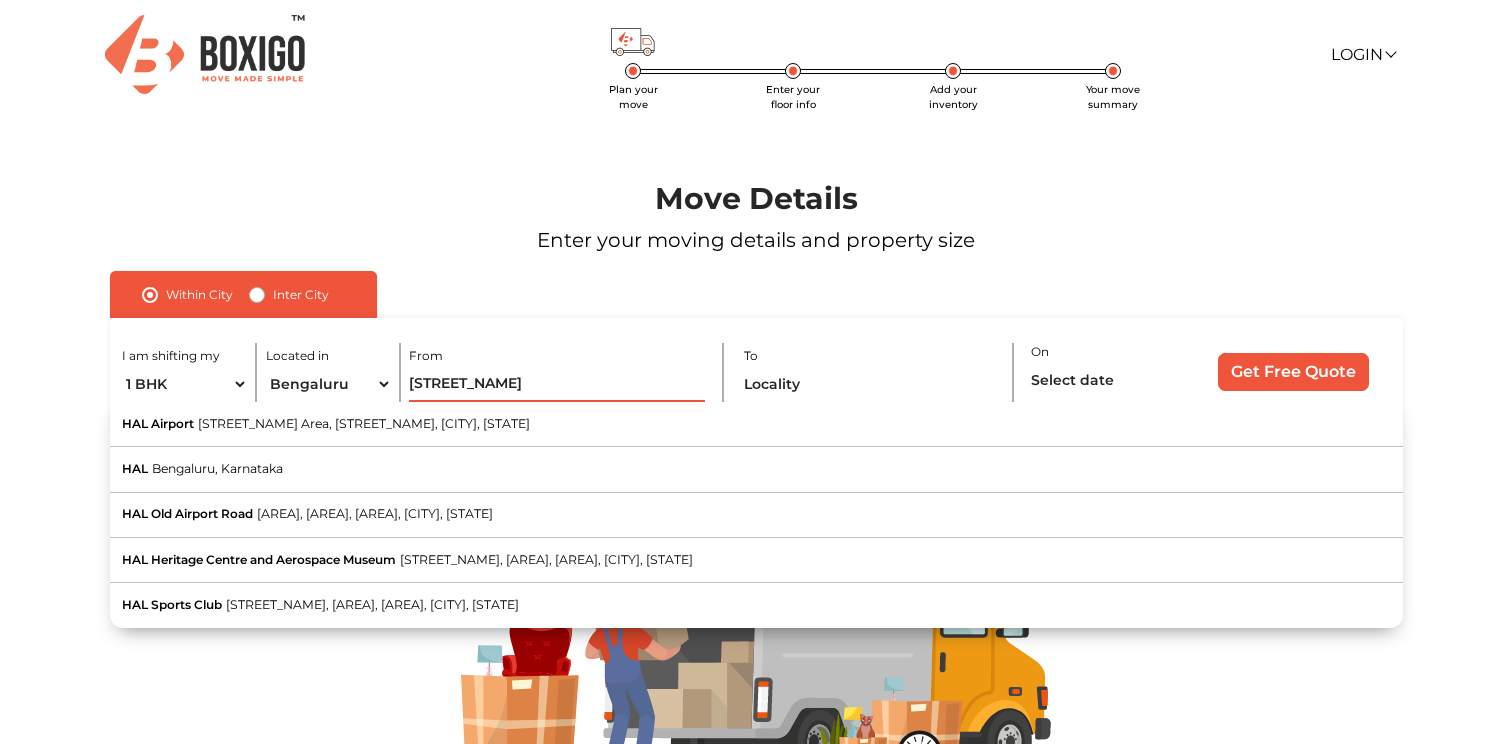click on "Get Free Quote" at bounding box center (1293, 372) 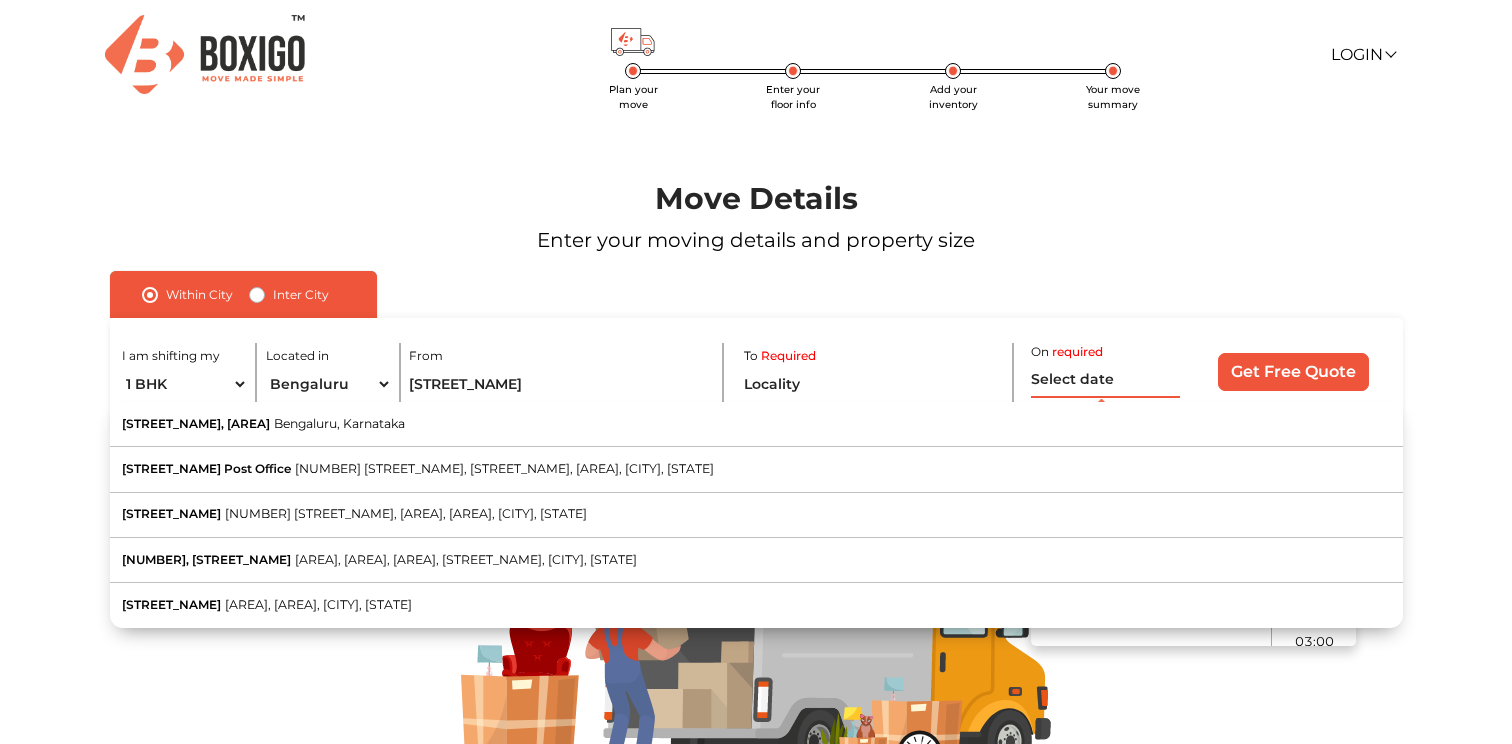 scroll, scrollTop: 815, scrollLeft: 0, axis: vertical 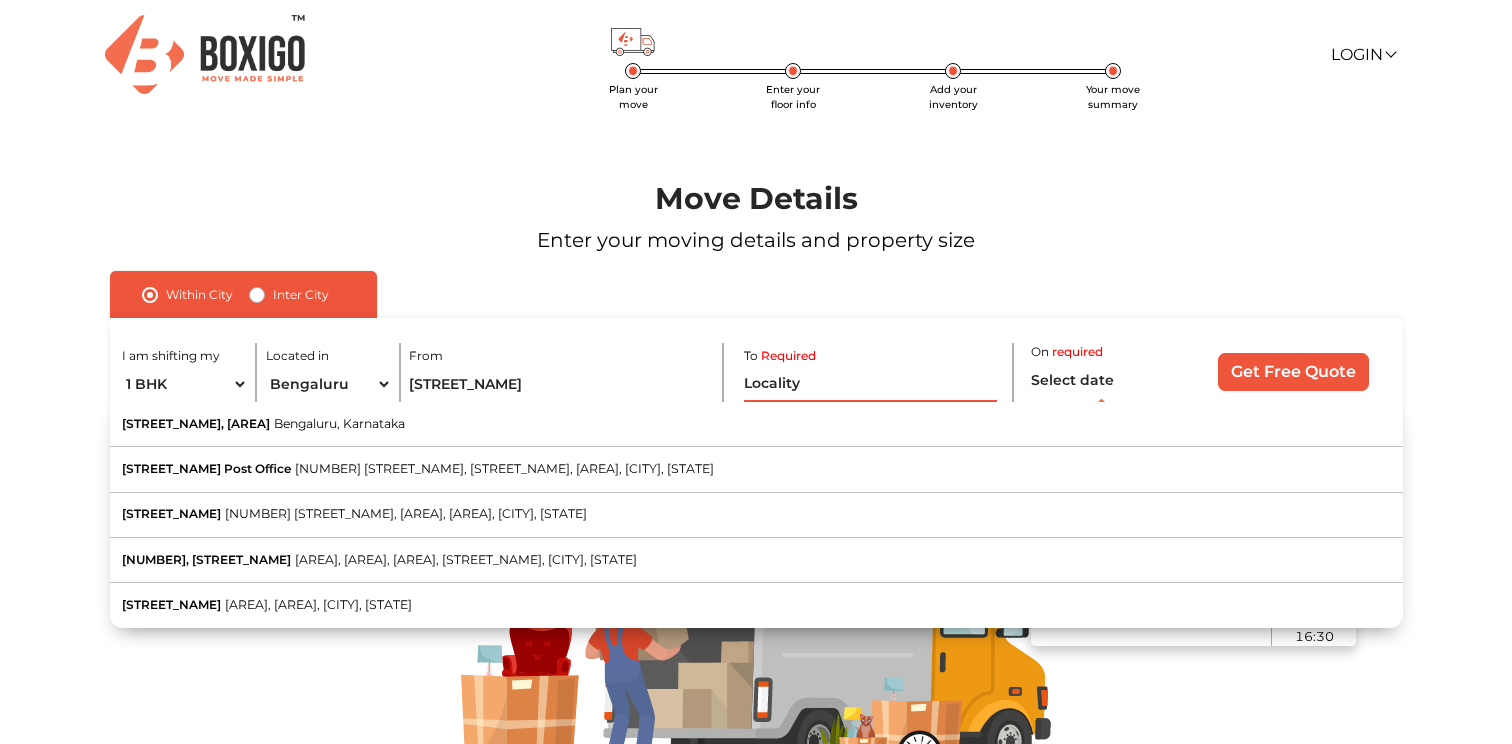click at bounding box center [870, 384] 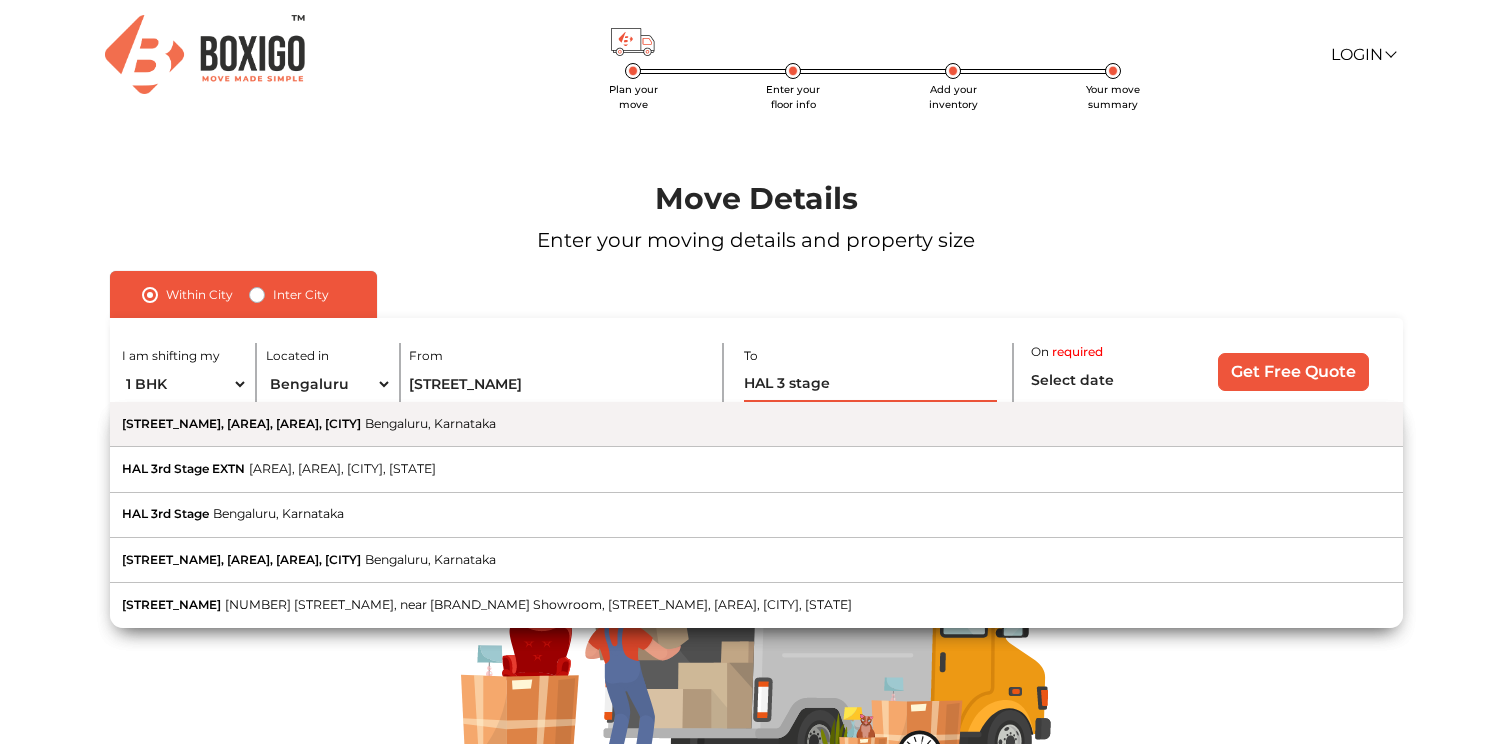 type on "HAL 3 stage" 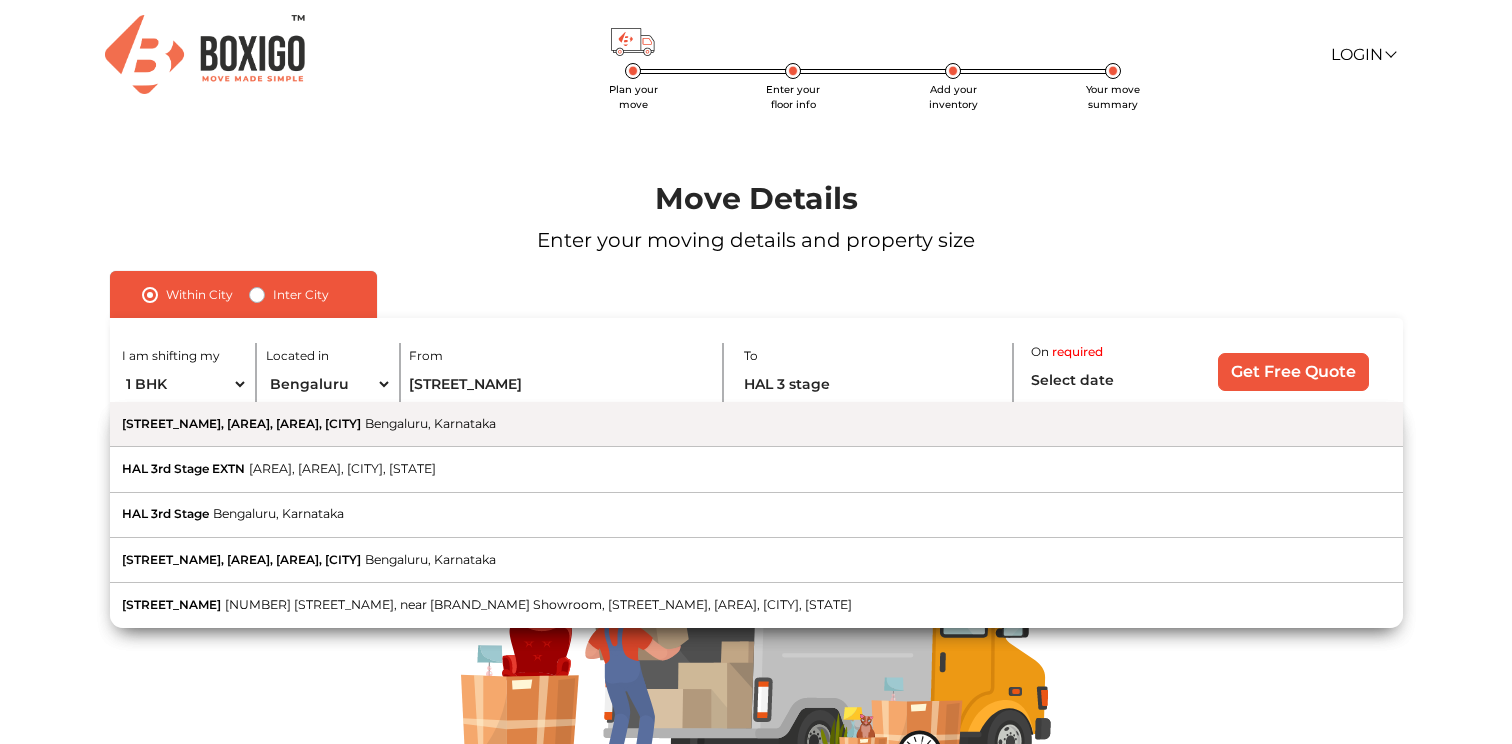 click on "HAL 3rd Stage, Puttappa layout, New Tippasandra Bengaluru, Karnataka" at bounding box center (756, 424) 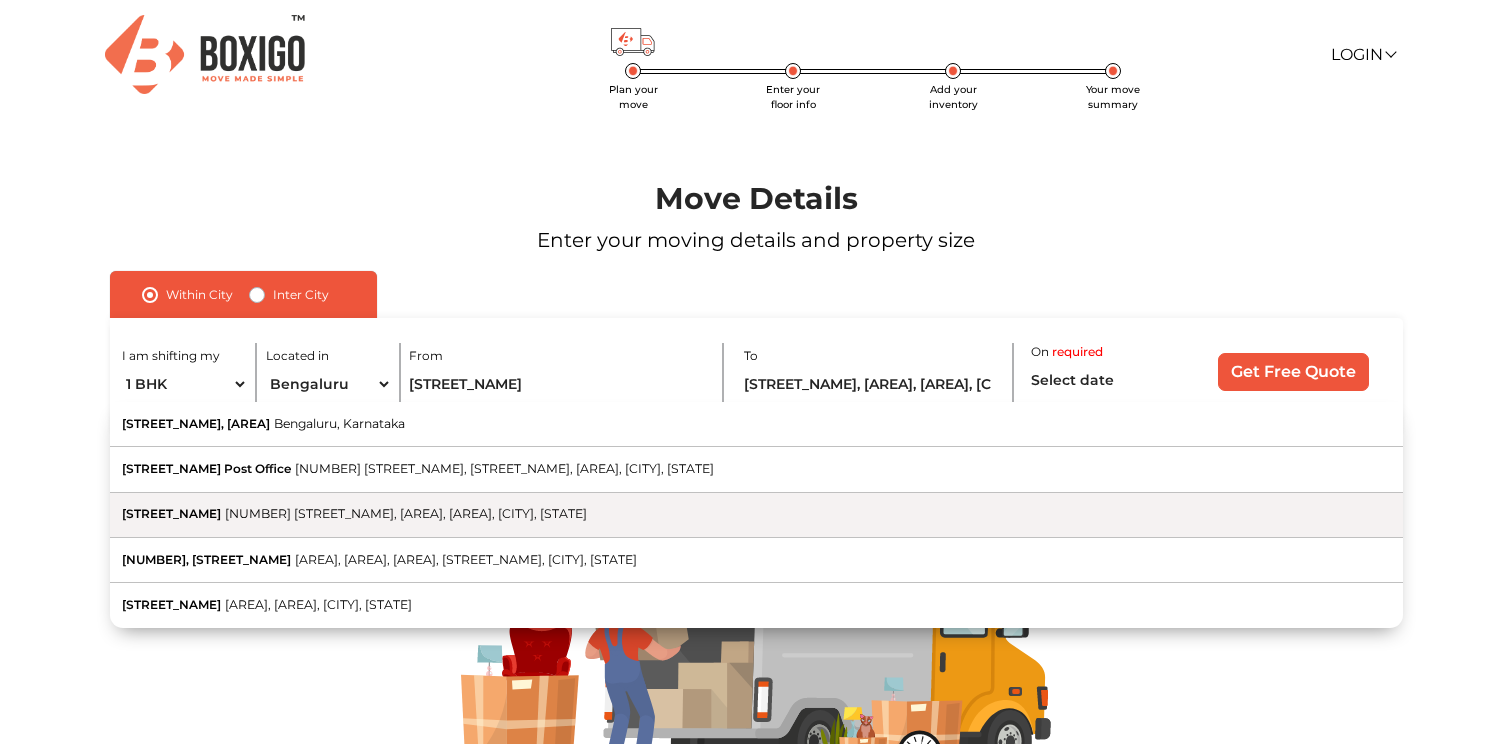 click on "Hal 2nd stage 100 Feet Road, Stage 1, Indiranagar, Bengaluru, Karnataka" at bounding box center [756, 424] 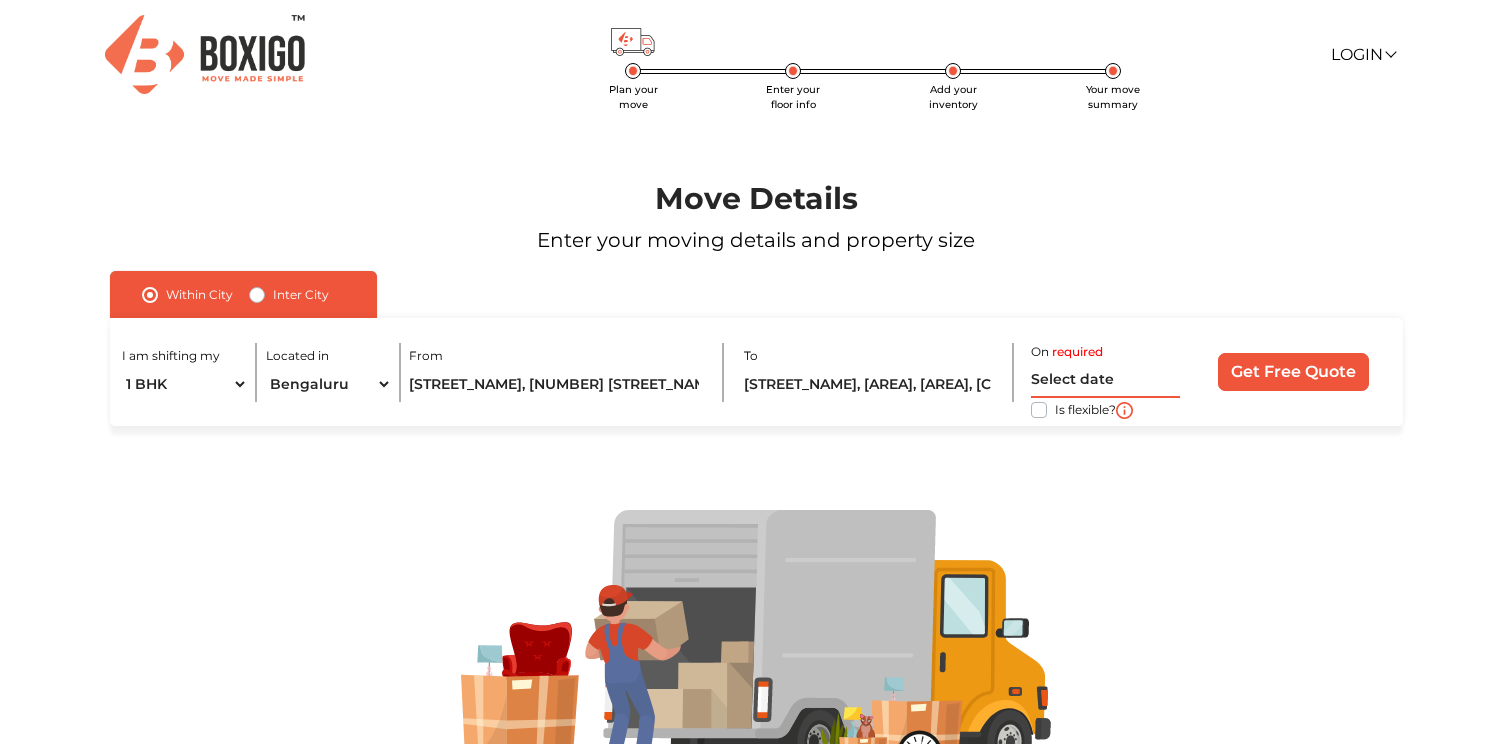 click at bounding box center (1105, 380) 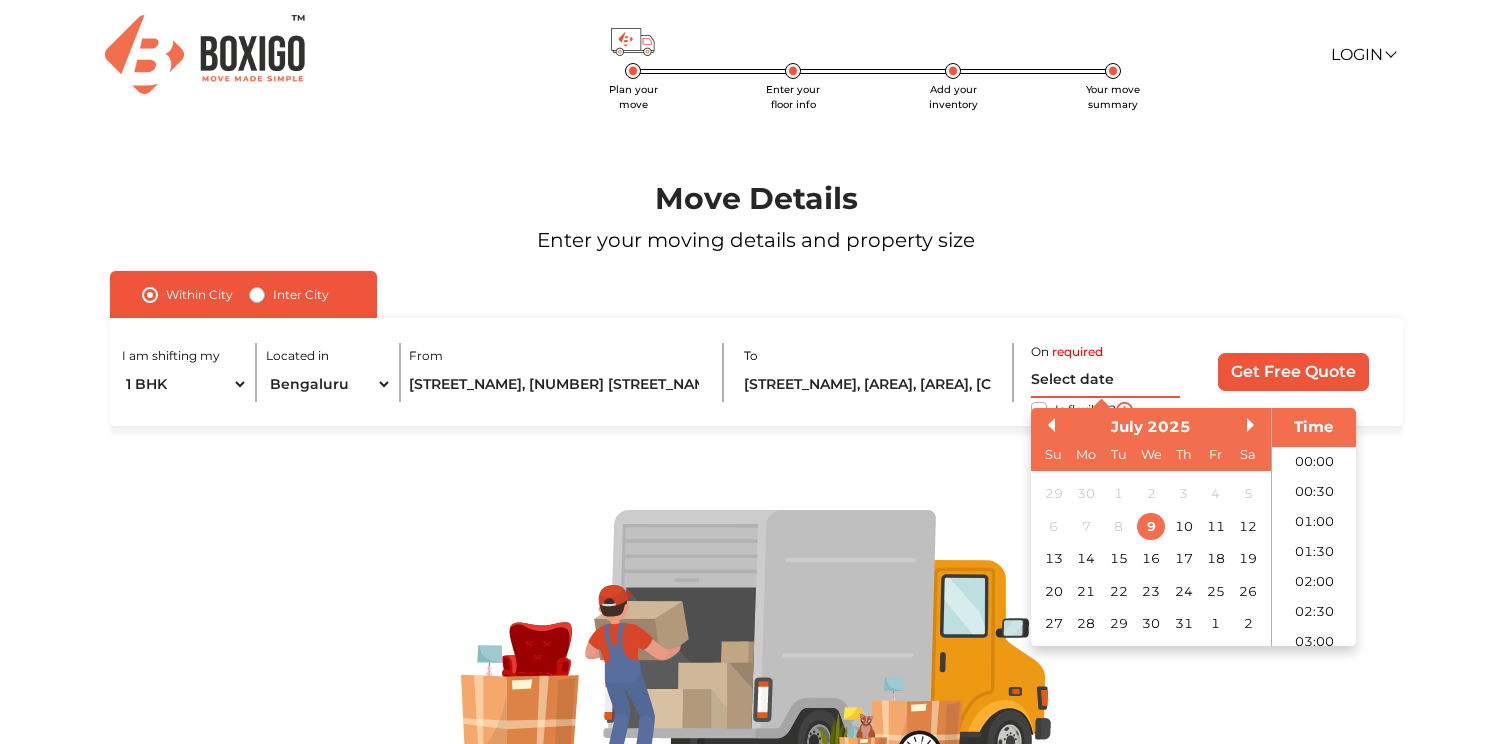 scroll, scrollTop: 815, scrollLeft: 0, axis: vertical 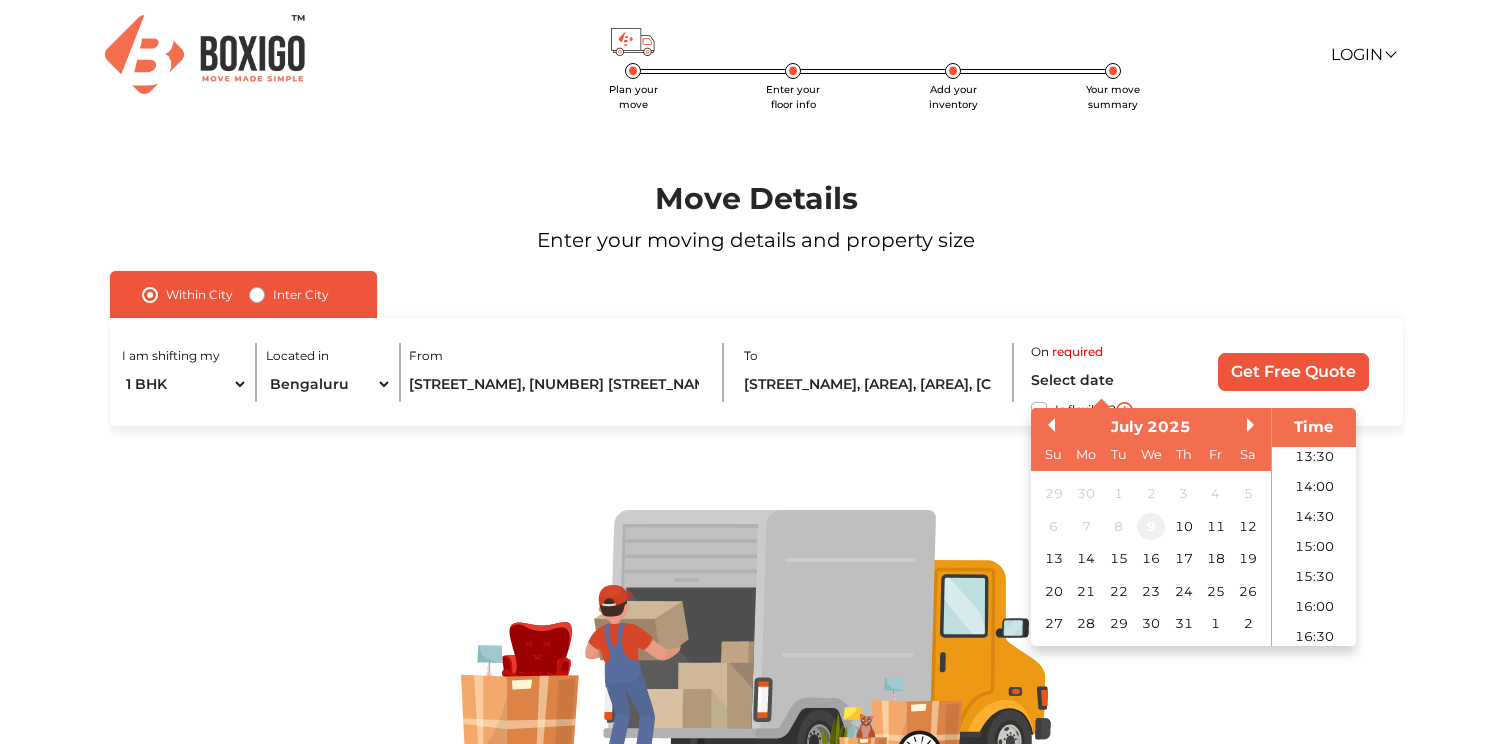 click on "9" at bounding box center (1150, 526) 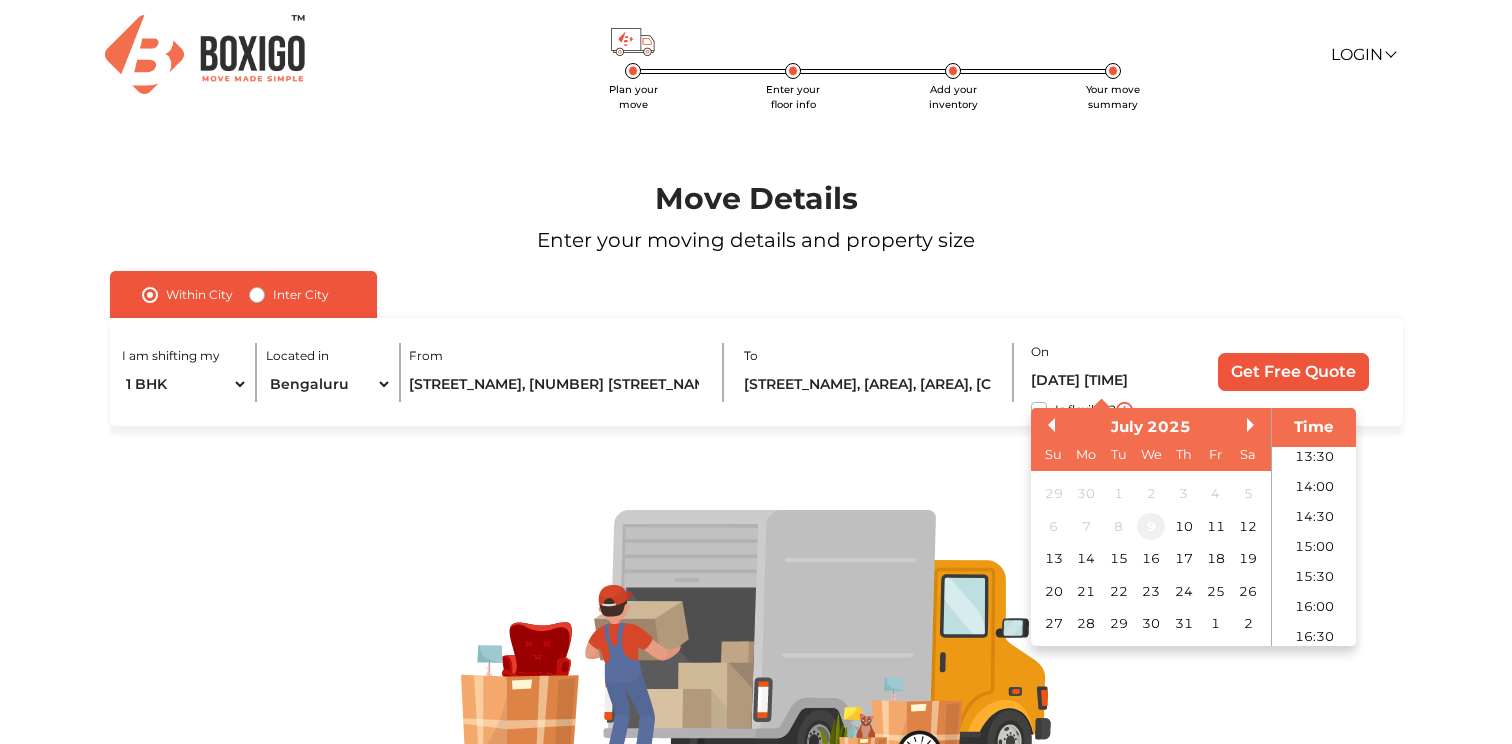 click on "9" at bounding box center (1150, 526) 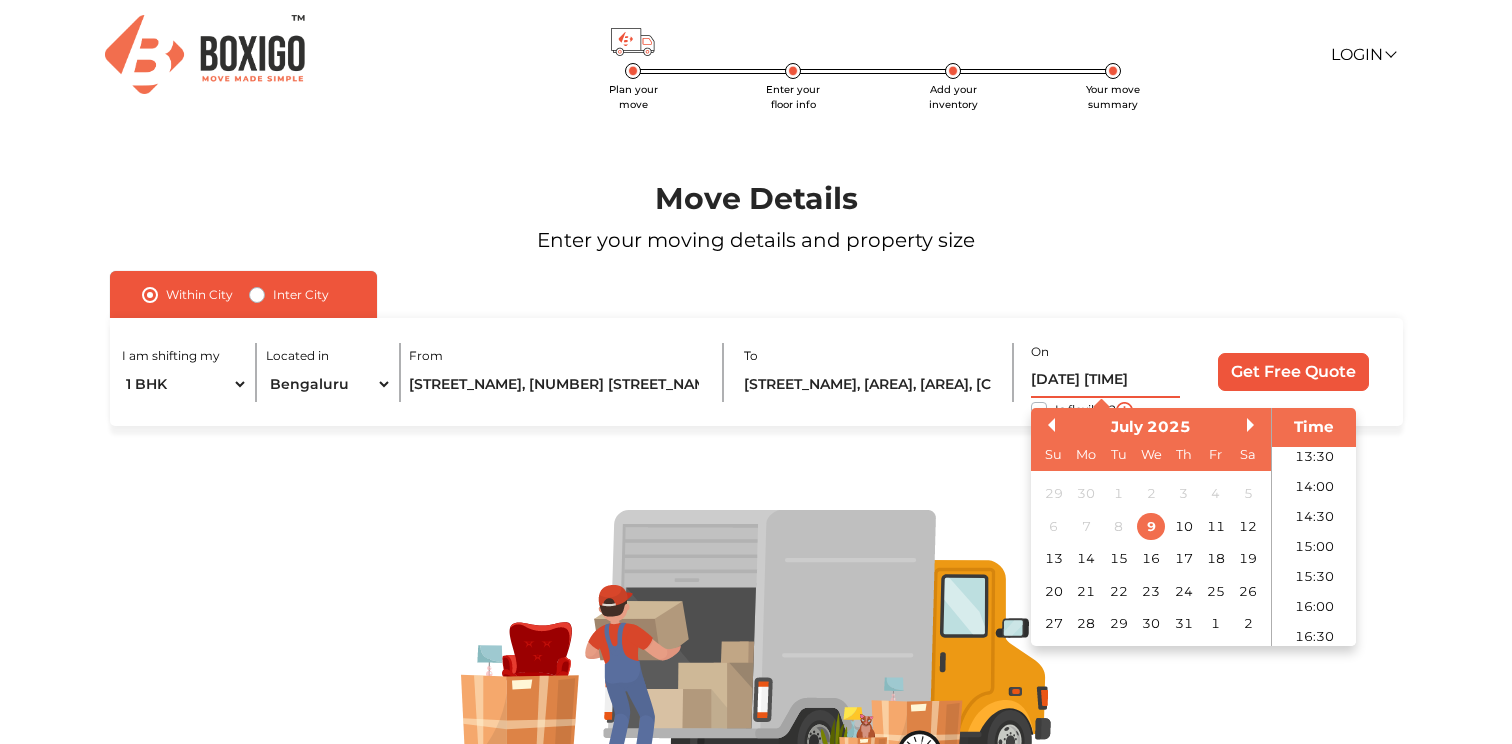 click on "09/07/2025 12:00 AM" at bounding box center (1105, 380) 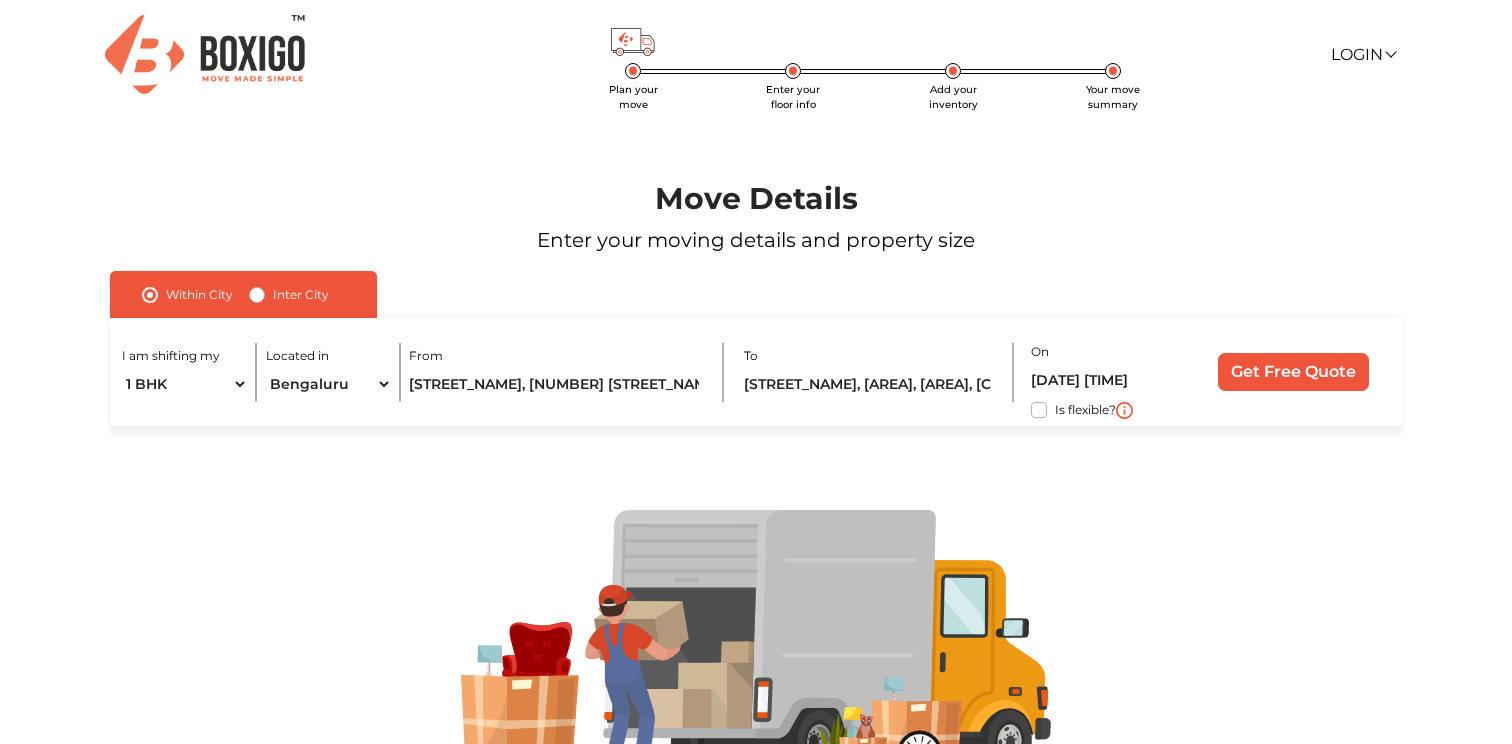 click on "I am shifting my  1 BHK 2 BHK 3 BHK 3 + BHK FEW ITEMS  Located in  Select City Bangalore Bengaluru Bhopal Bhubaneswar Chennai Coimbatore Cuttack Delhi Gulbarga Gurugram Guwahati Hyderabad Indore Jaipur Kalyan & Dombivali Kochi Kolkata Lucknow Madurai Mangalore Mumbai Mysore Navi Mumbai Noida Patna Pune Raipur Secunderabad Siliguri Srirangam Thane Thiruvananthapuram Vijayawada Visakhapatnam Warangal  From  Hal 2nd stage, 100 Feet Road, Stage 1, Indiranagar, Bengaluru, Karnataka  To  HAL 3rd Stage, Puttappa layout, New Tippasandra, Bengaluru, Karnataka  On  09/07/2025 12:00 AM Is flexible?   Get Free Quote" at bounding box center [756, 372] 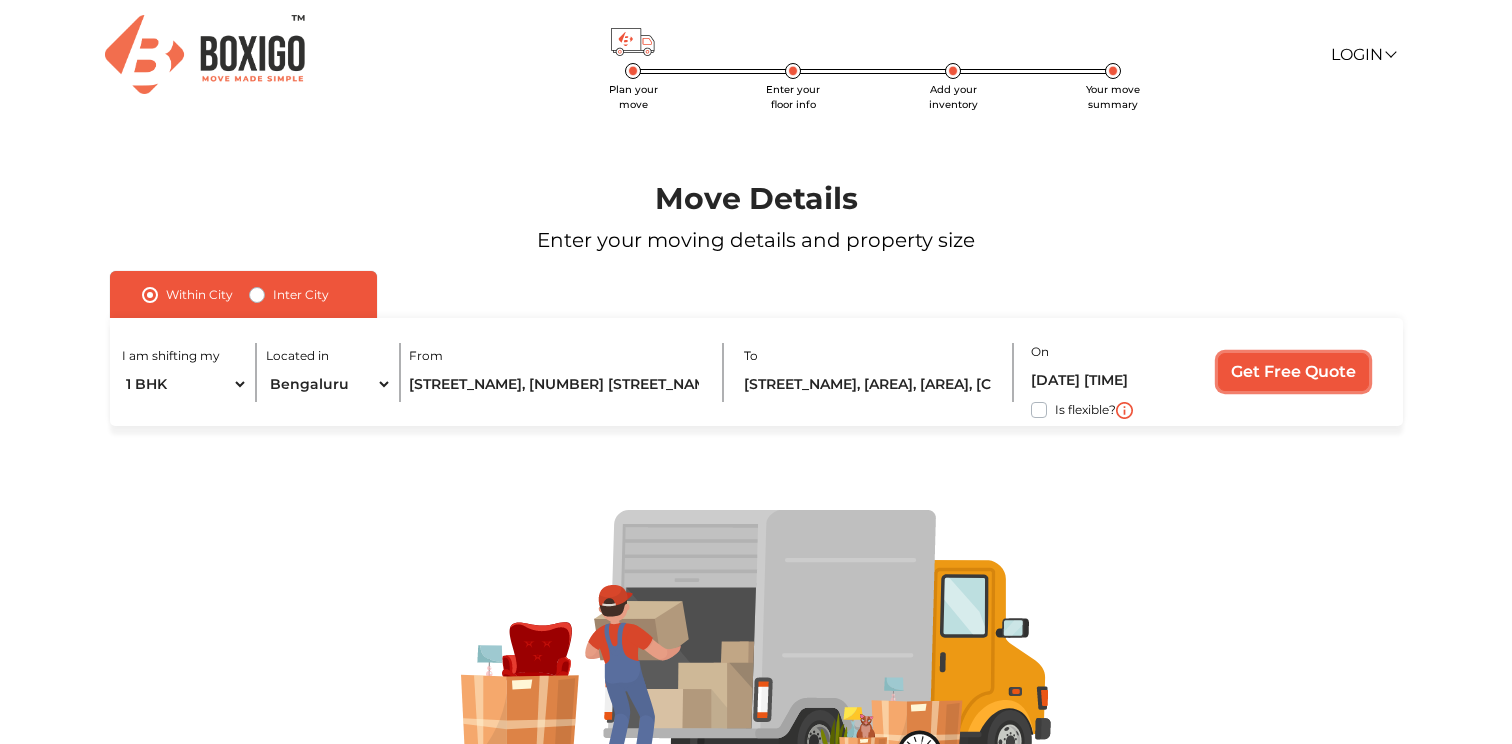 click on "Get Free Quote" at bounding box center [1293, 372] 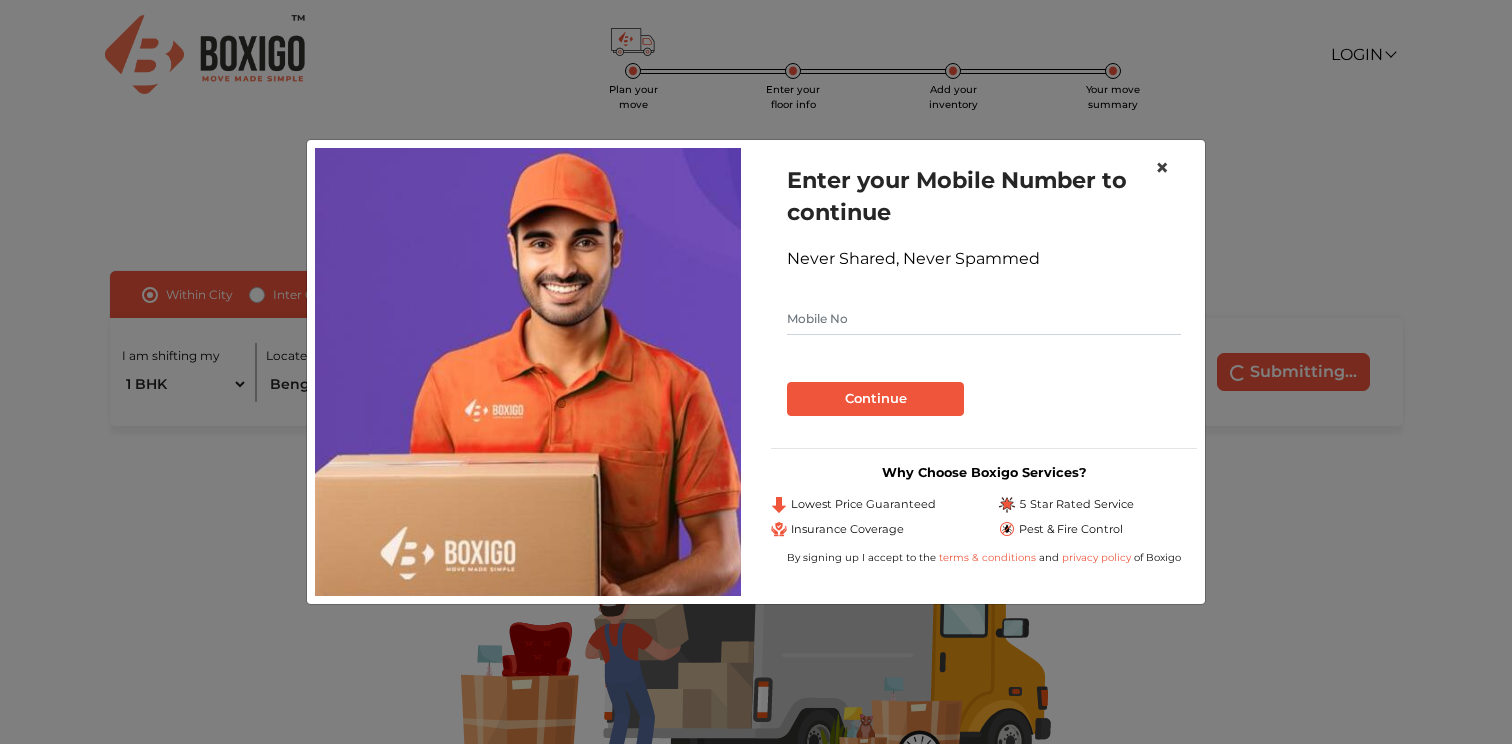click on "×" at bounding box center (1162, 168) 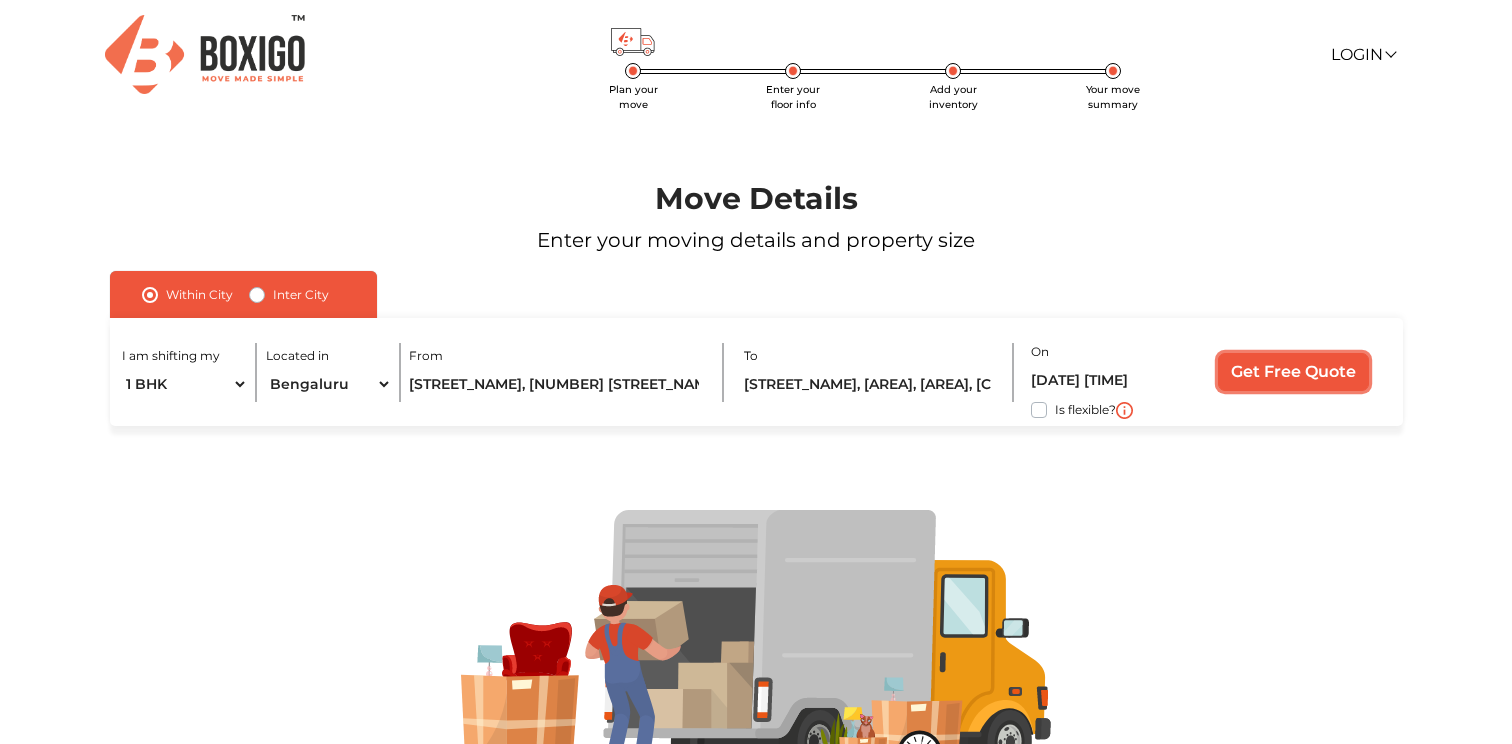 click on "Get Free Quote" at bounding box center [1293, 372] 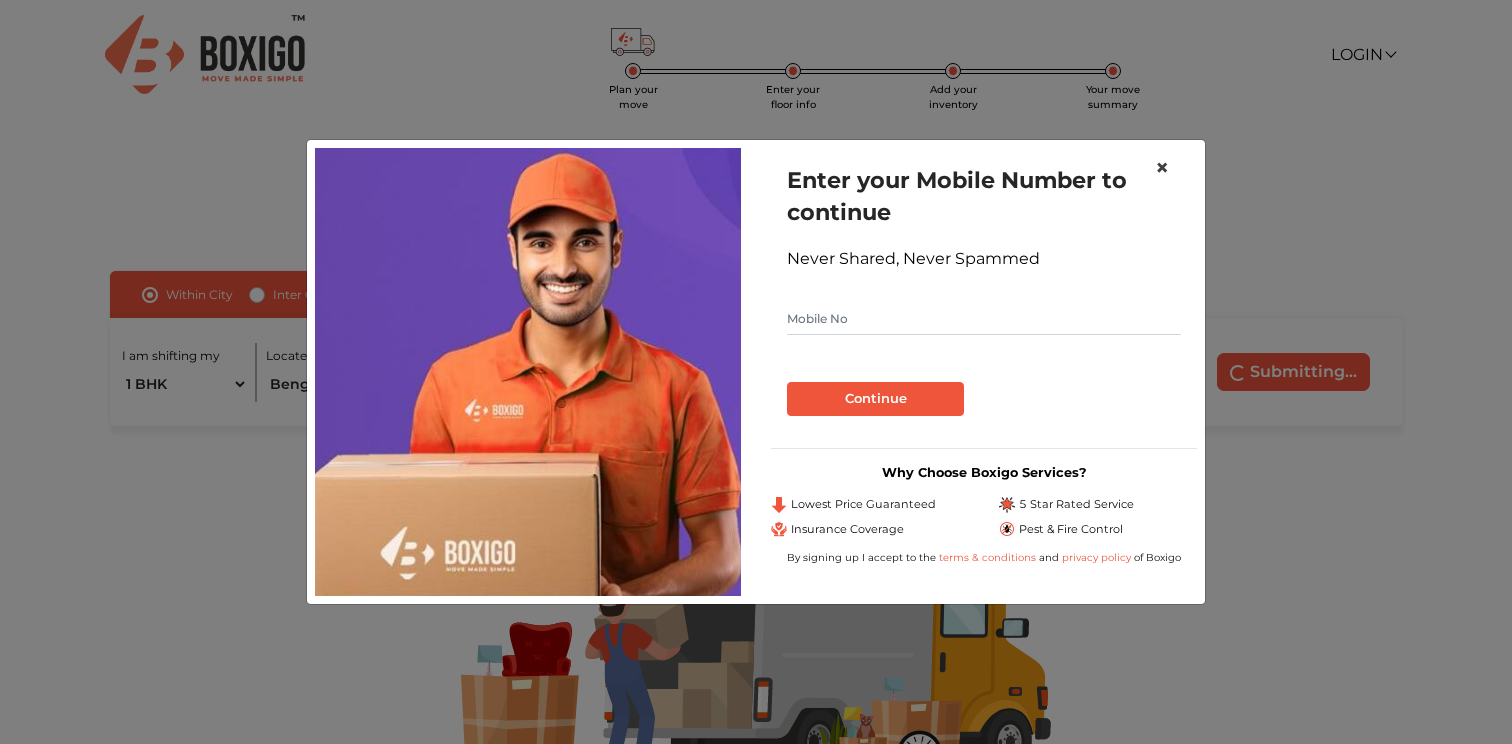 click on "×" at bounding box center [1162, 167] 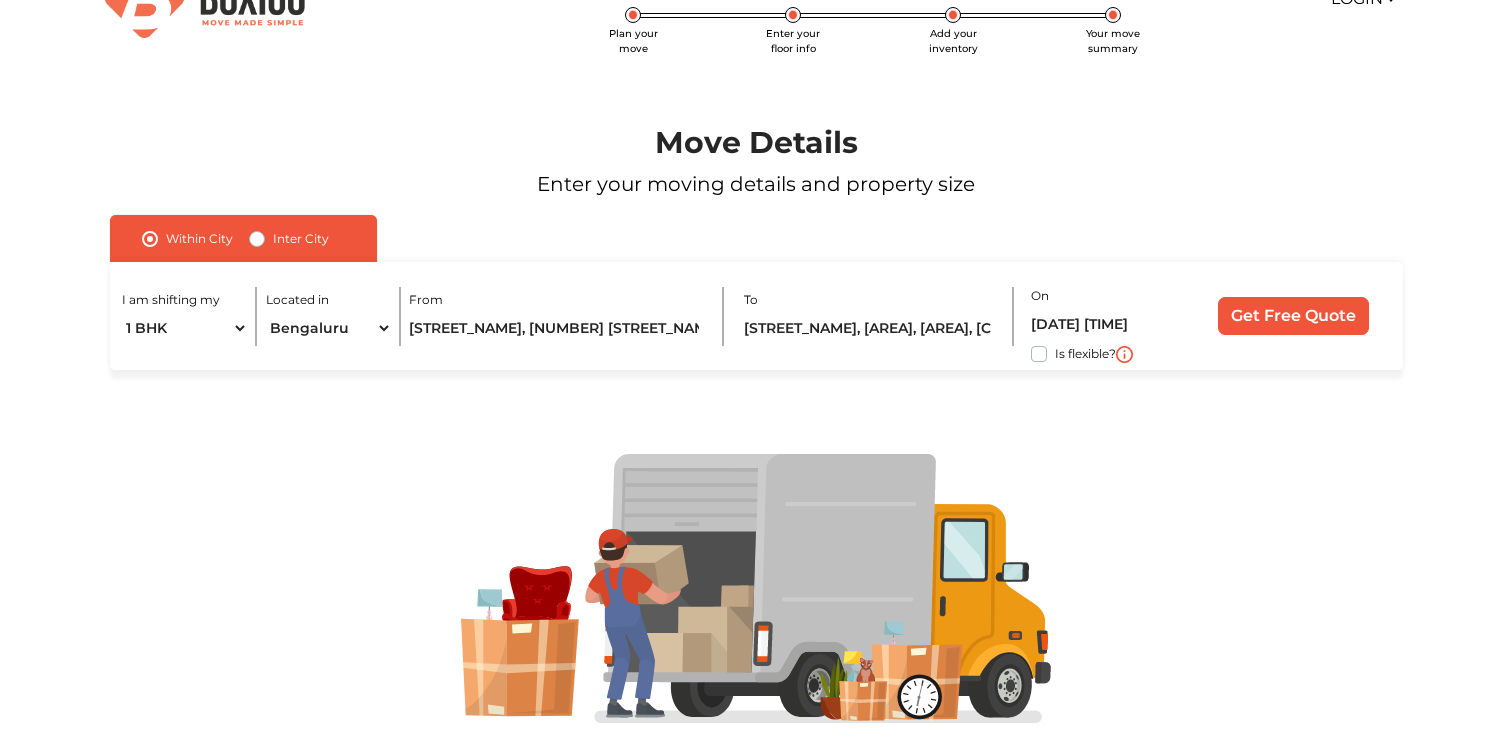 scroll, scrollTop: 120, scrollLeft: 0, axis: vertical 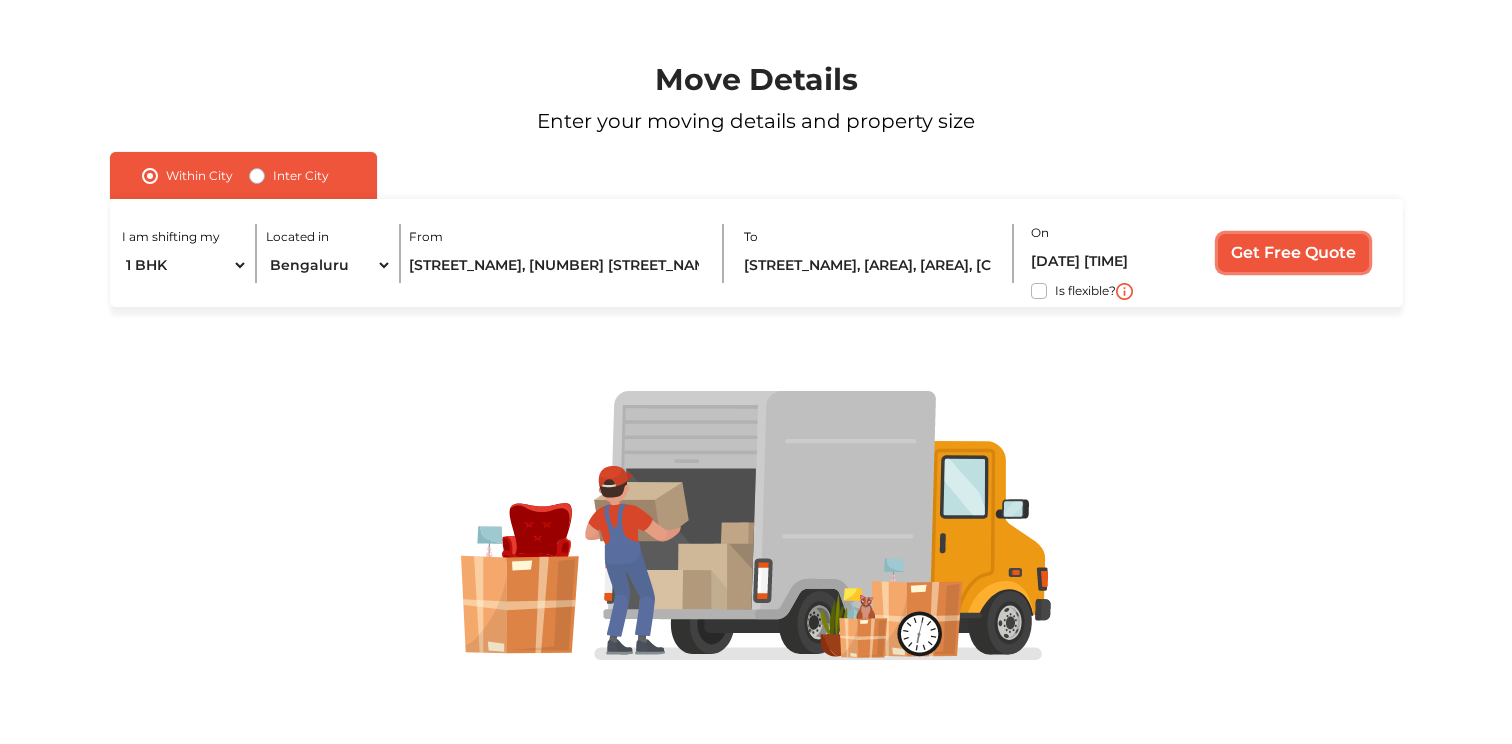 click on "Get Free Quote" at bounding box center [1293, 253] 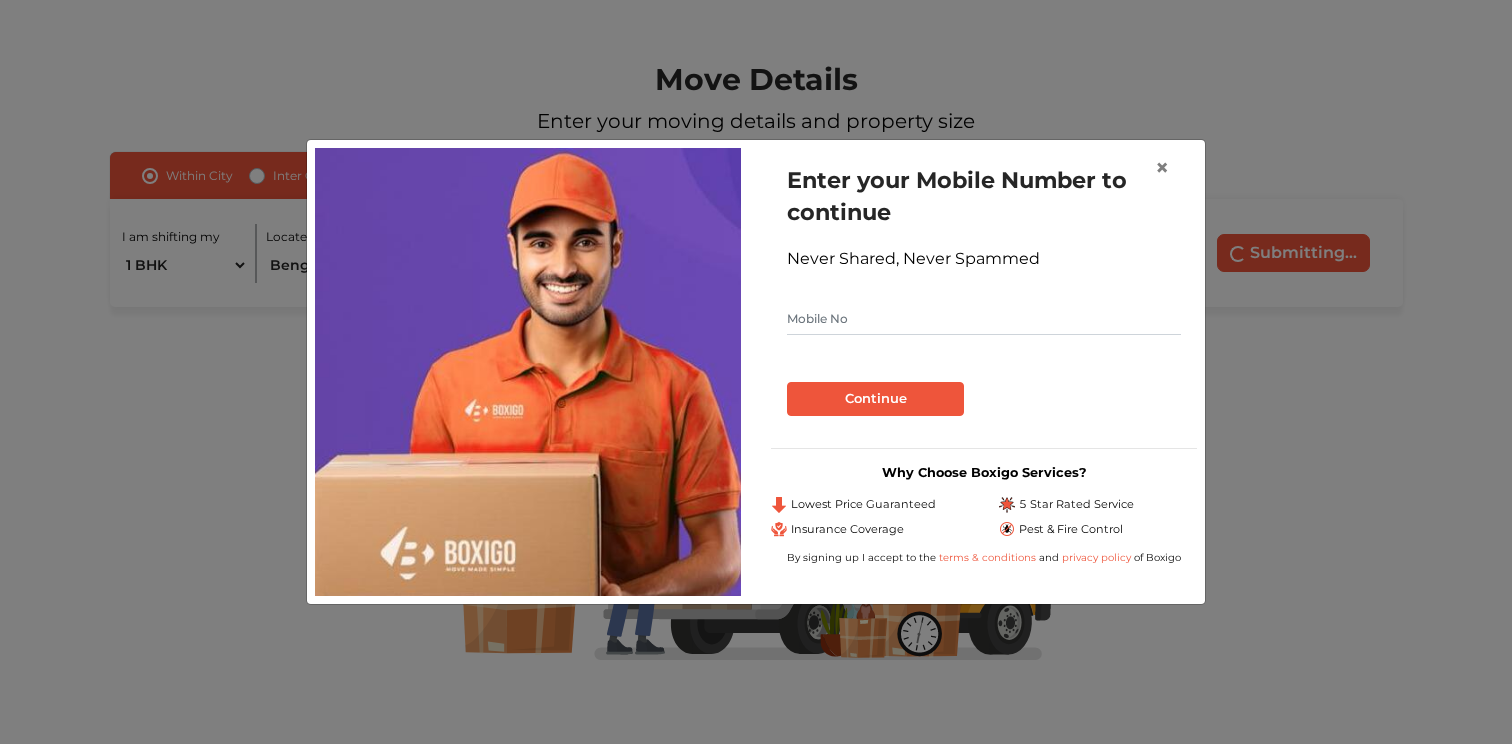 click at bounding box center [984, 319] 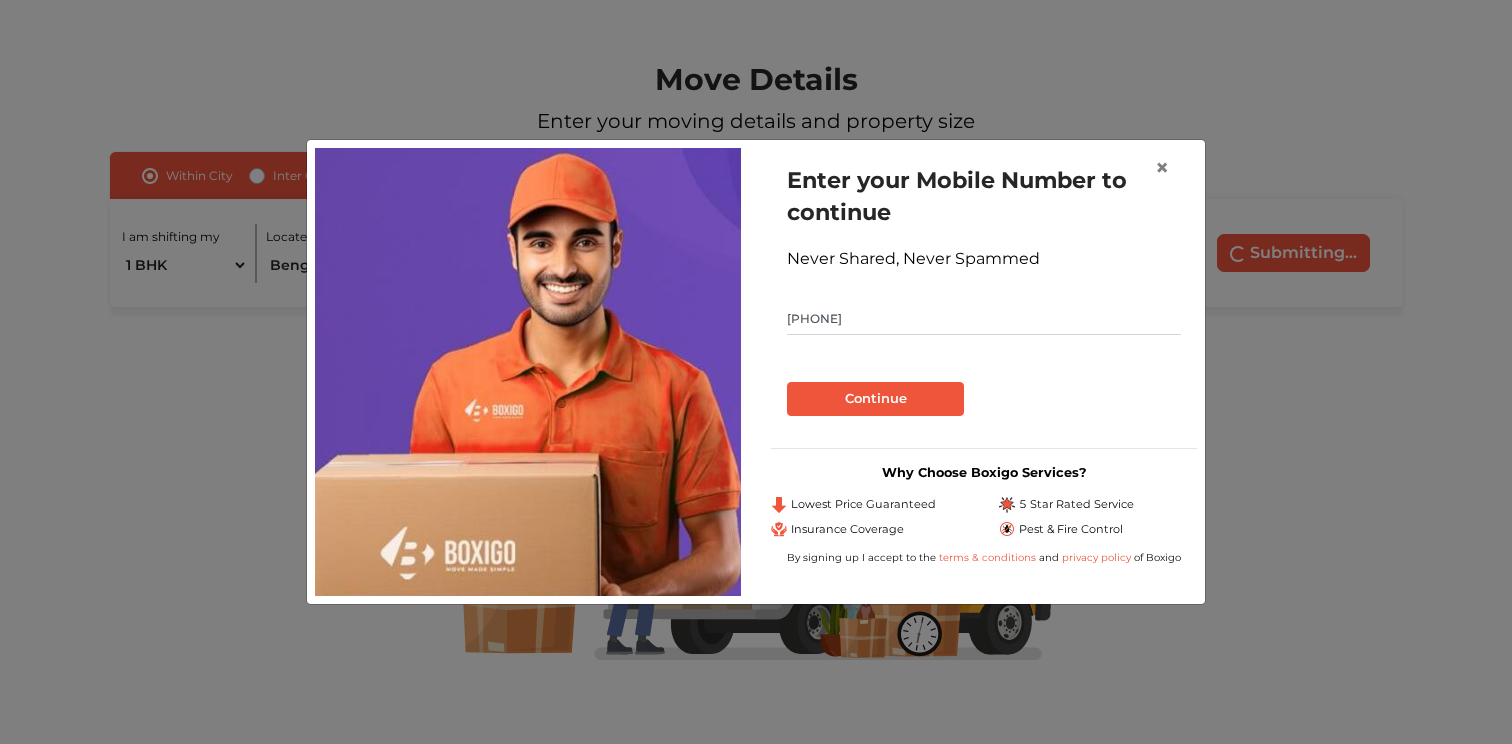 type on "9970677647" 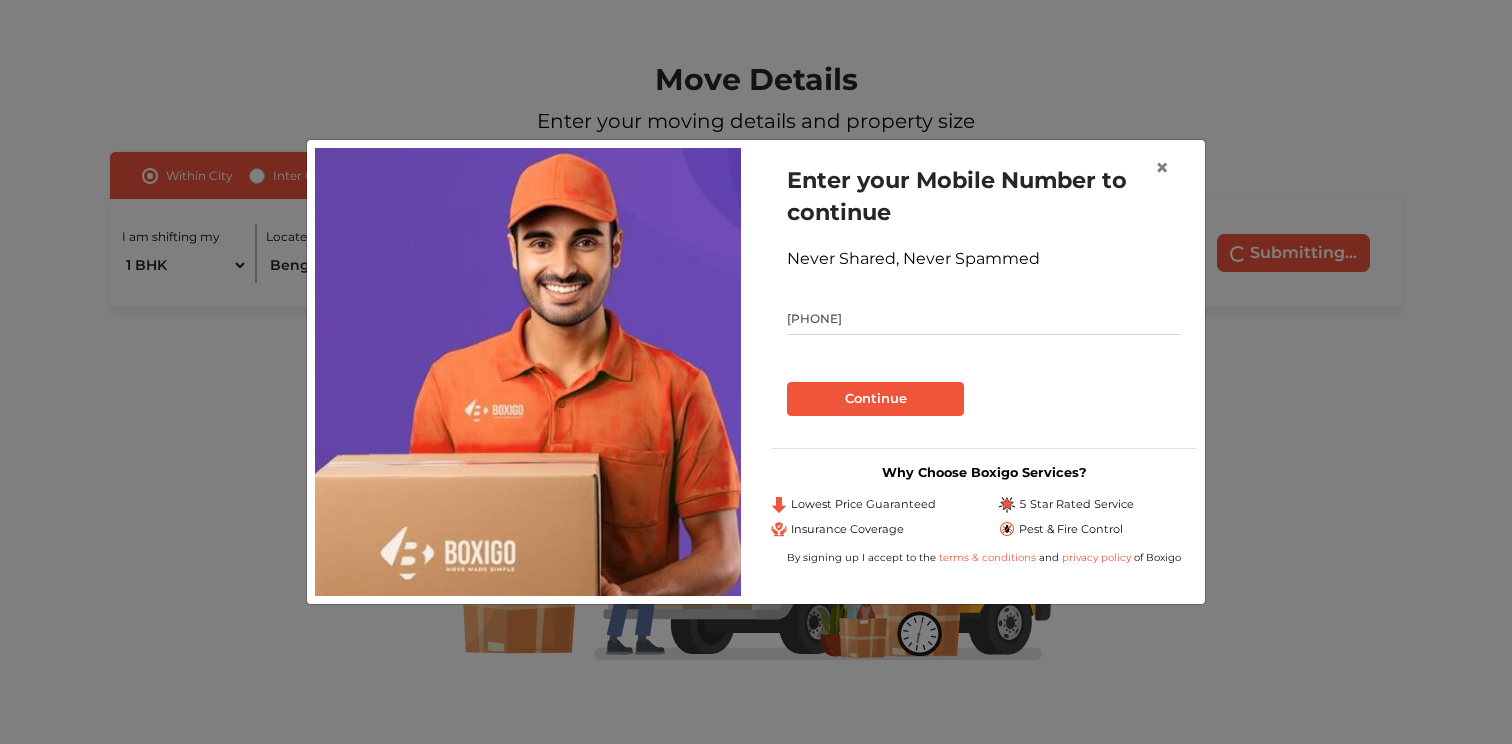 click on "Continue" at bounding box center (875, 399) 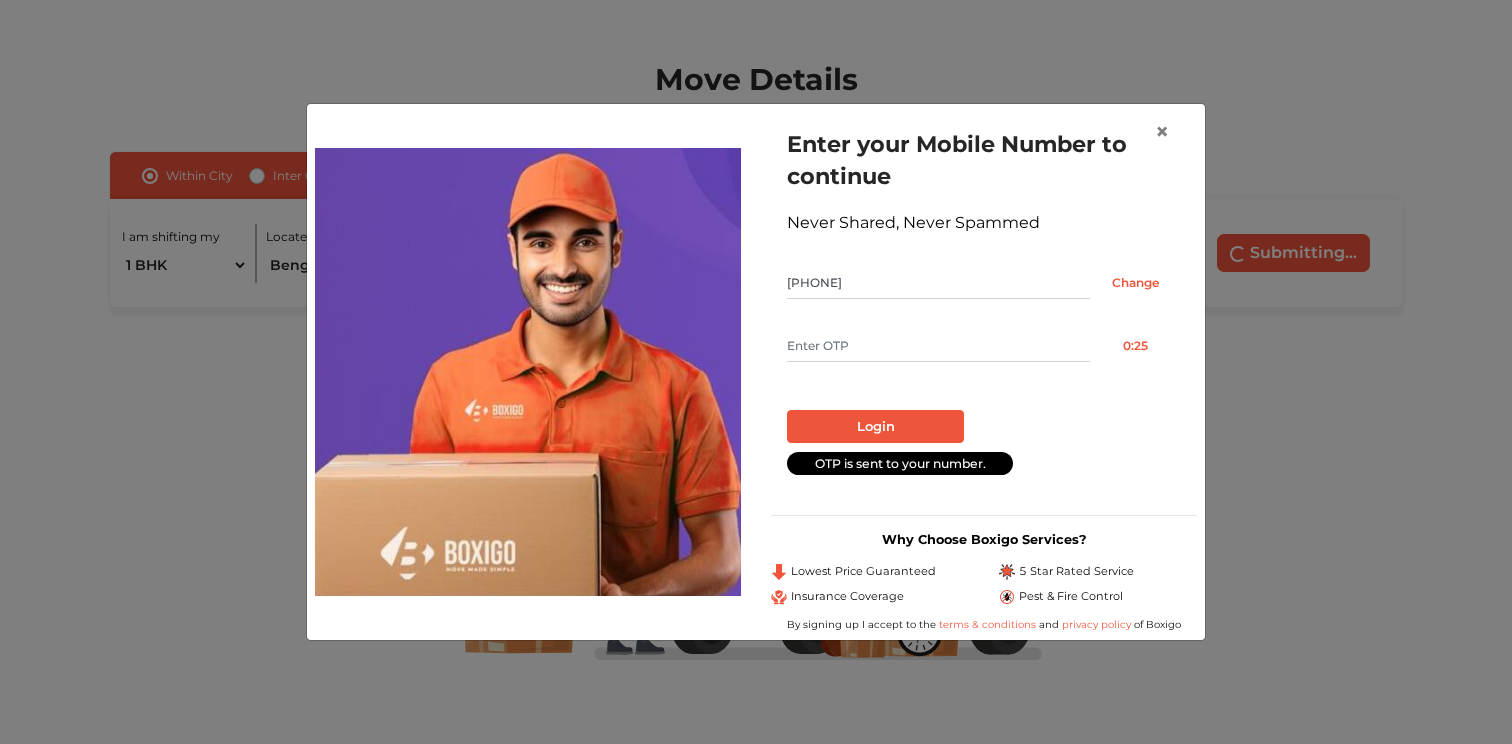 click at bounding box center [938, 346] 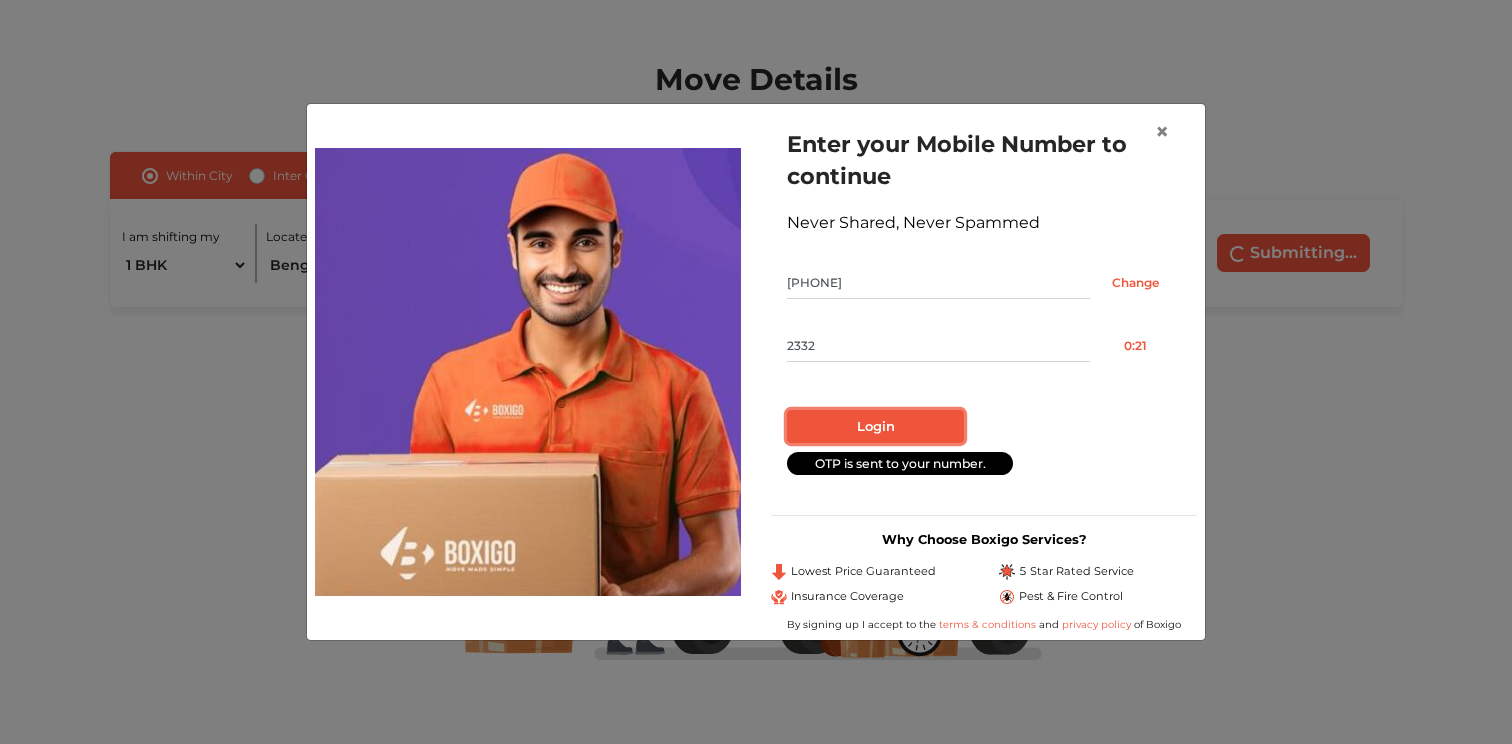 click on "Login" at bounding box center [875, 427] 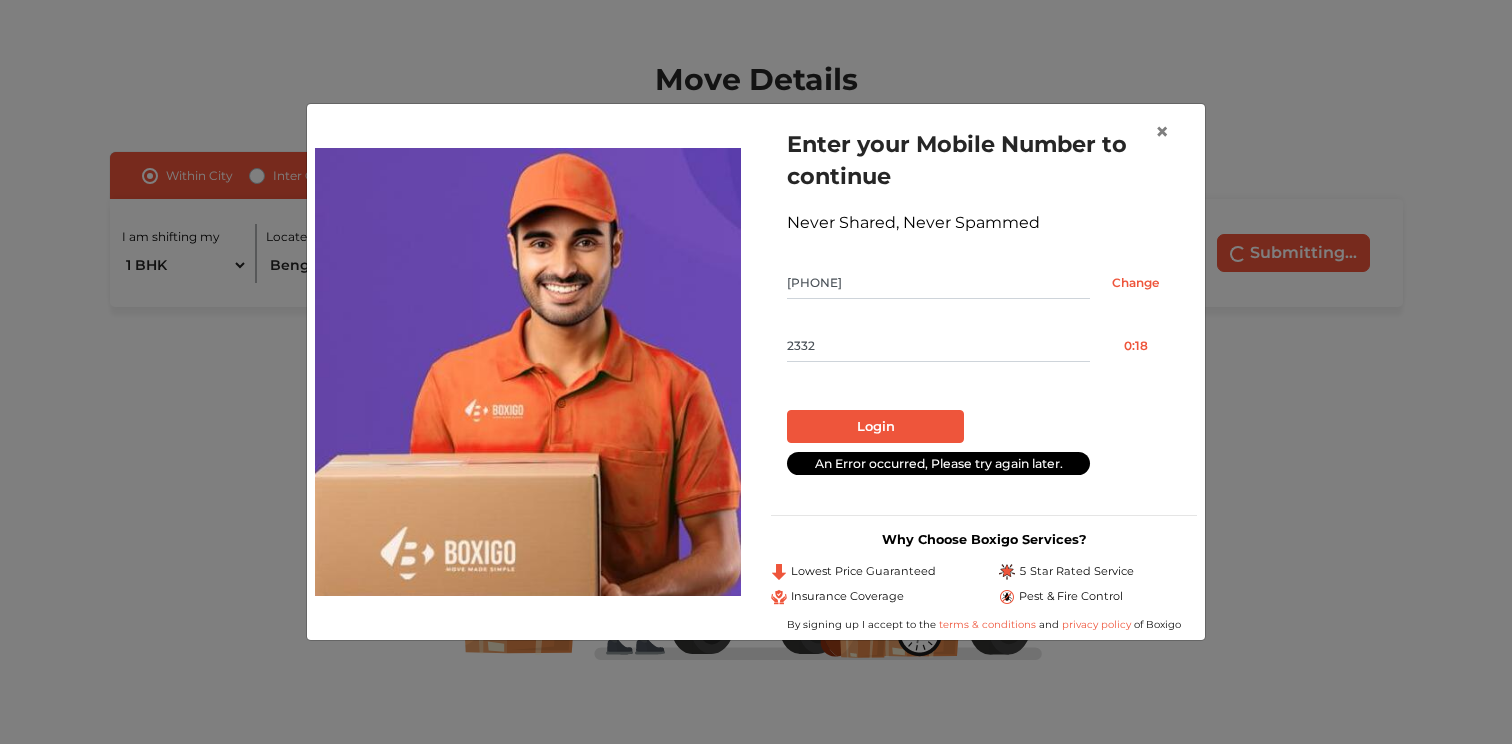 click on "2332" at bounding box center [938, 346] 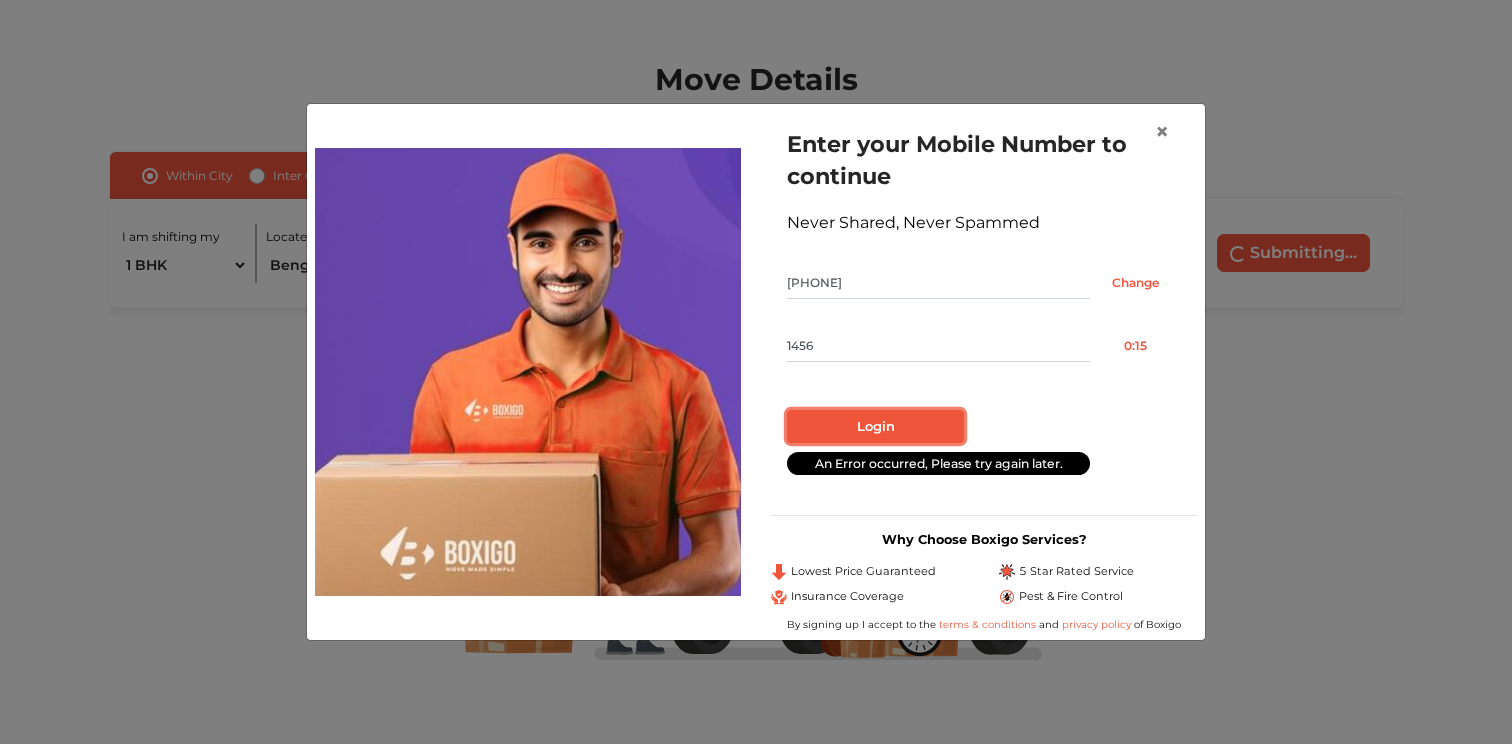 click on "Login" at bounding box center [875, 427] 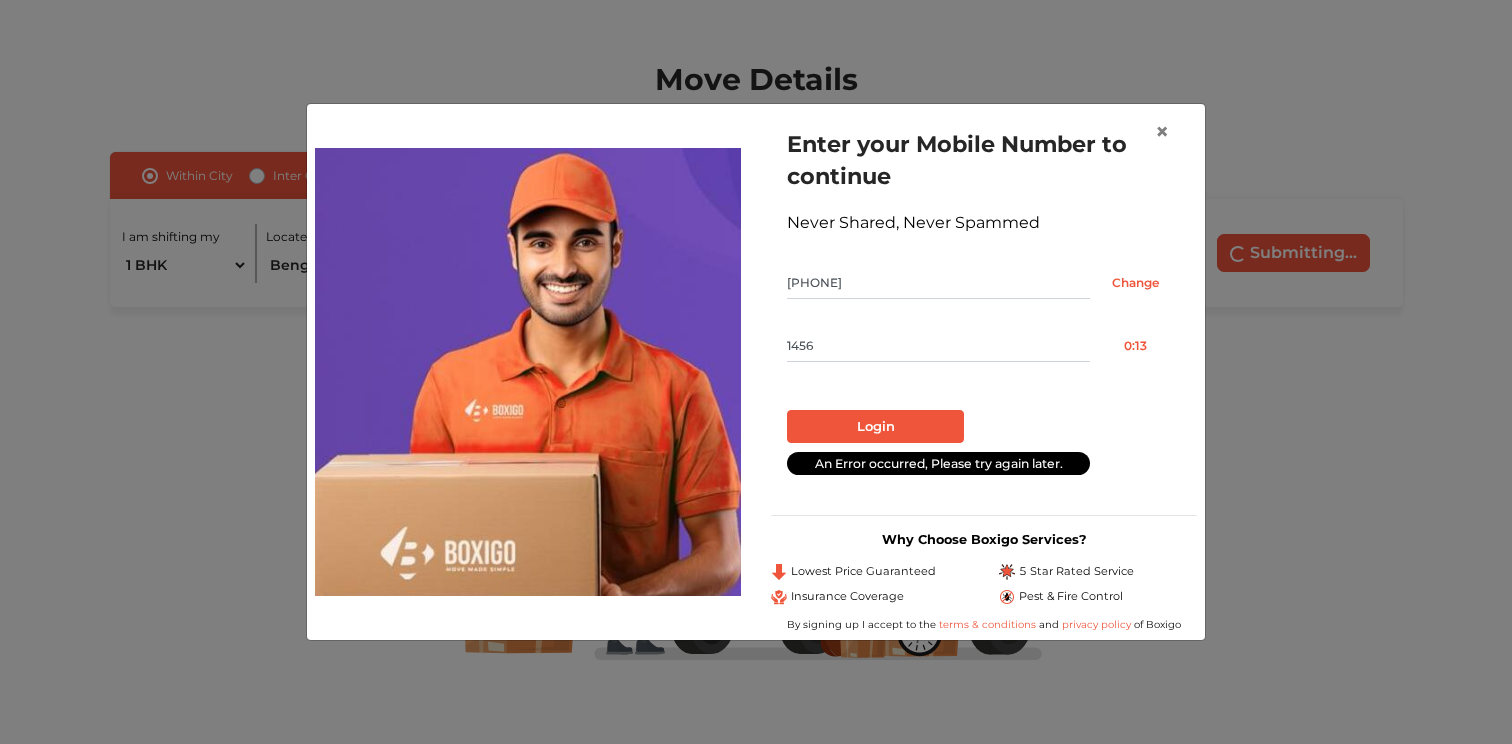 click on "1456" at bounding box center [938, 346] 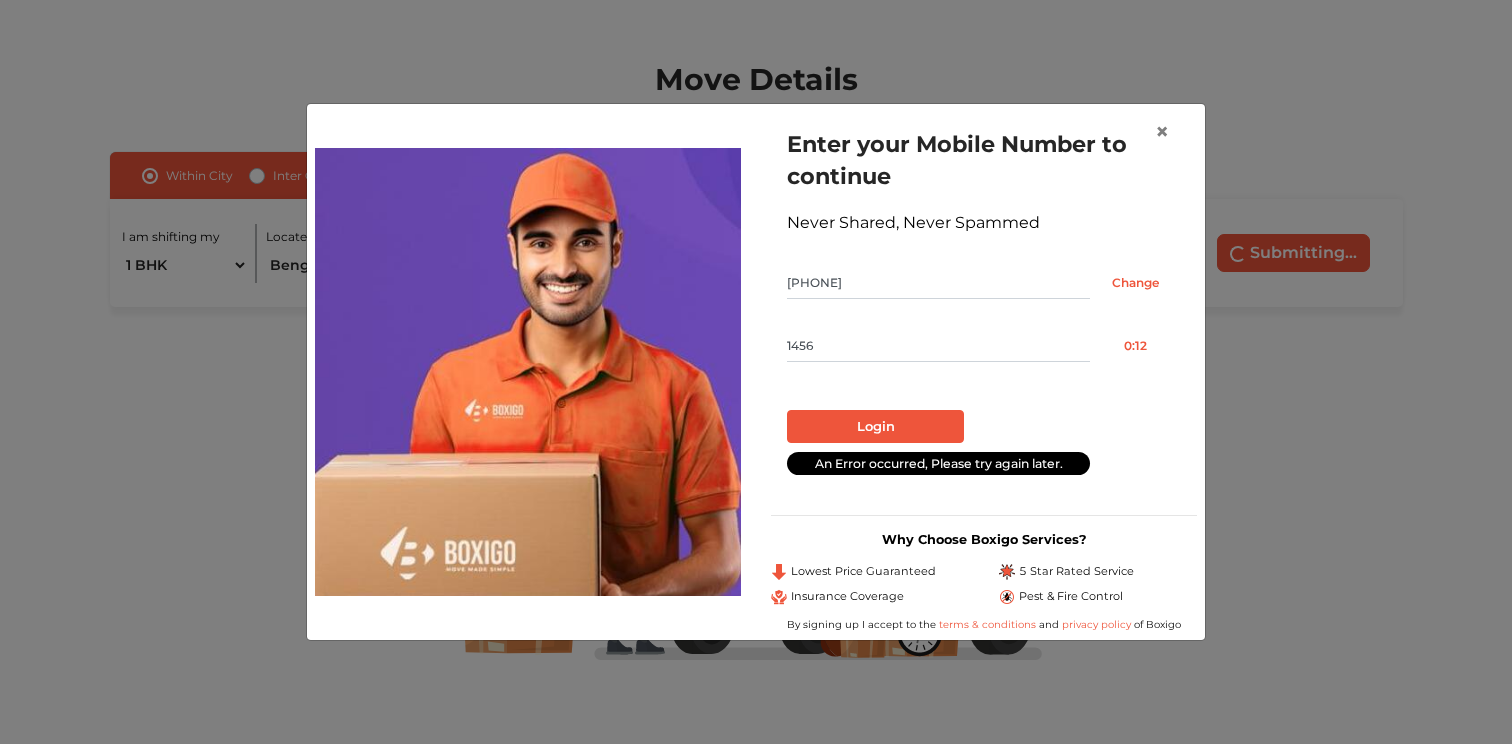 click on "1456" at bounding box center (938, 346) 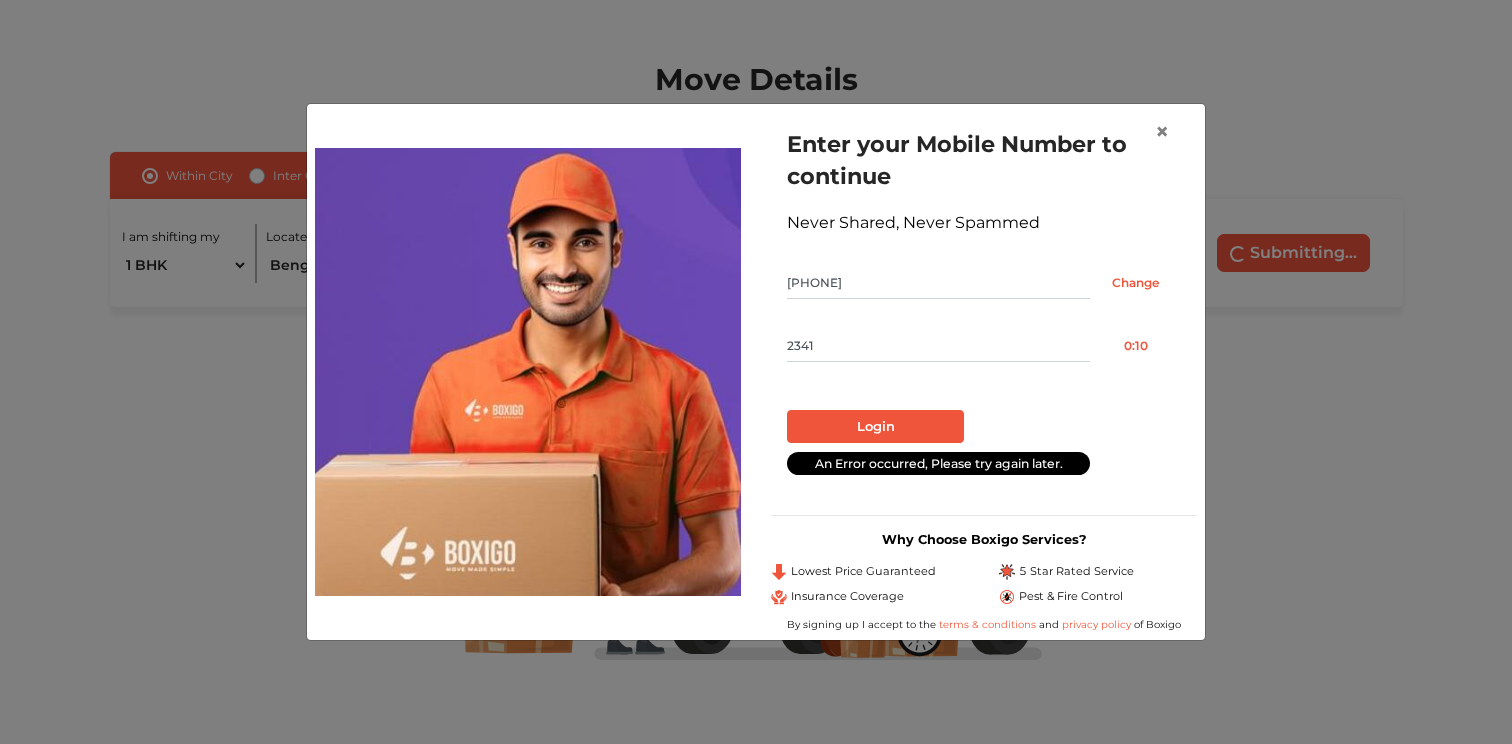 type on "2341" 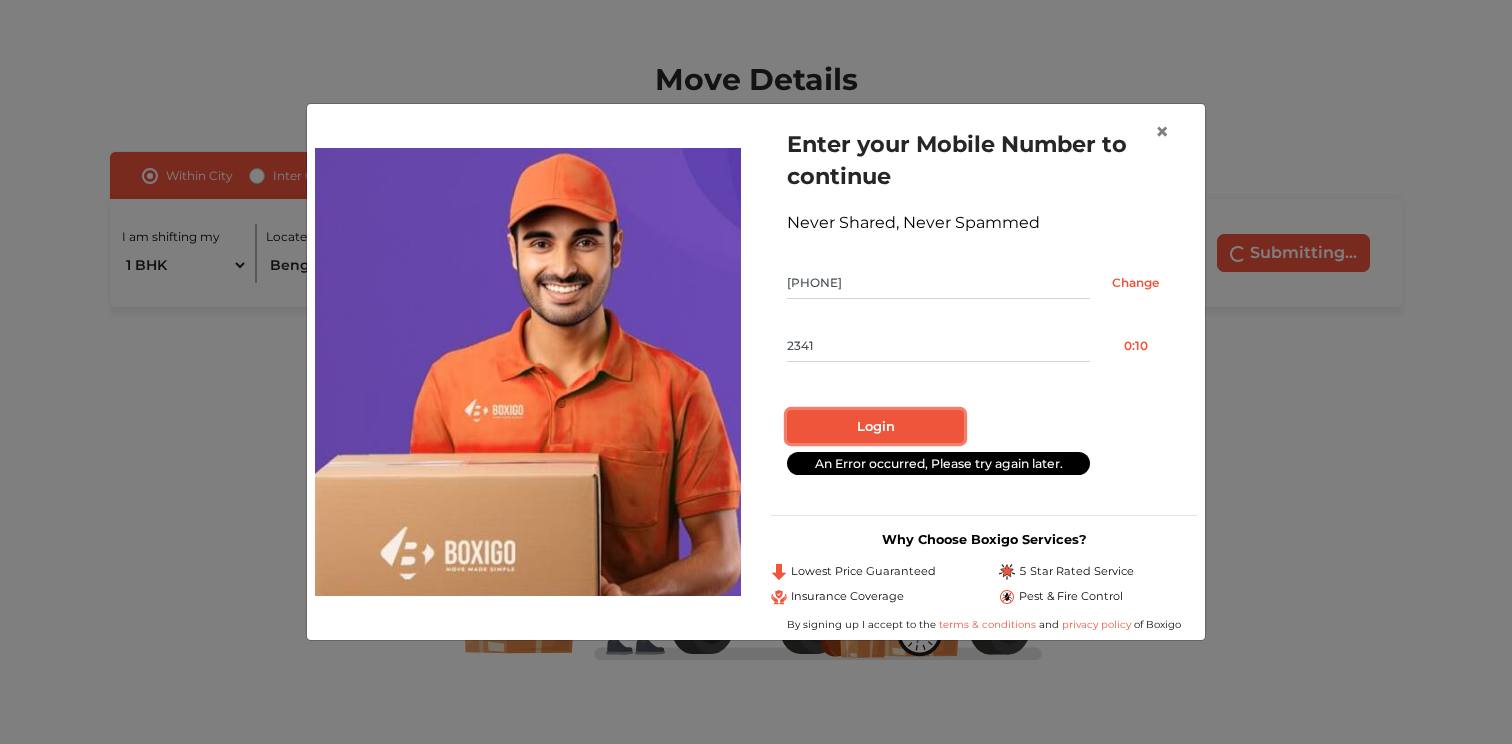 click on "Login" at bounding box center (875, 427) 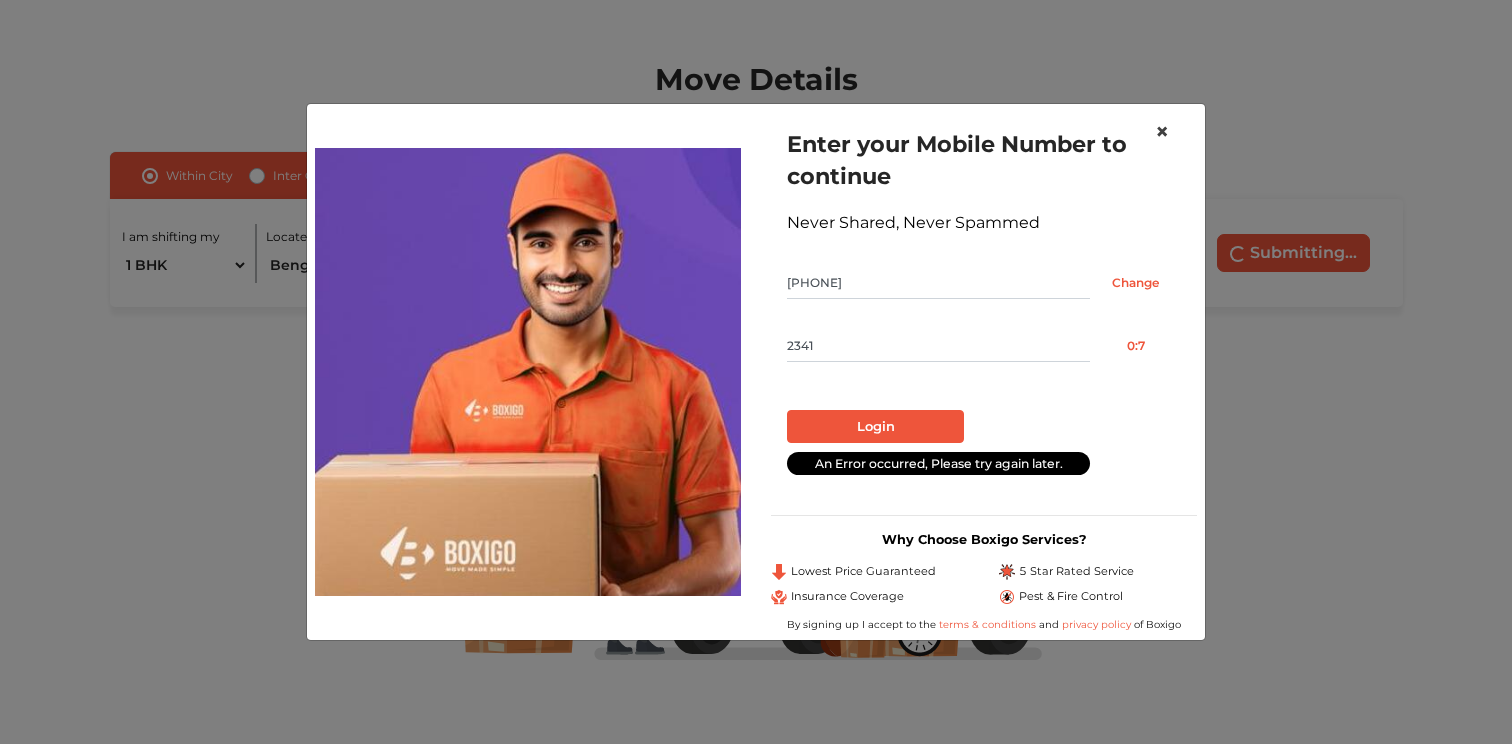 click on "×" at bounding box center (1162, 132) 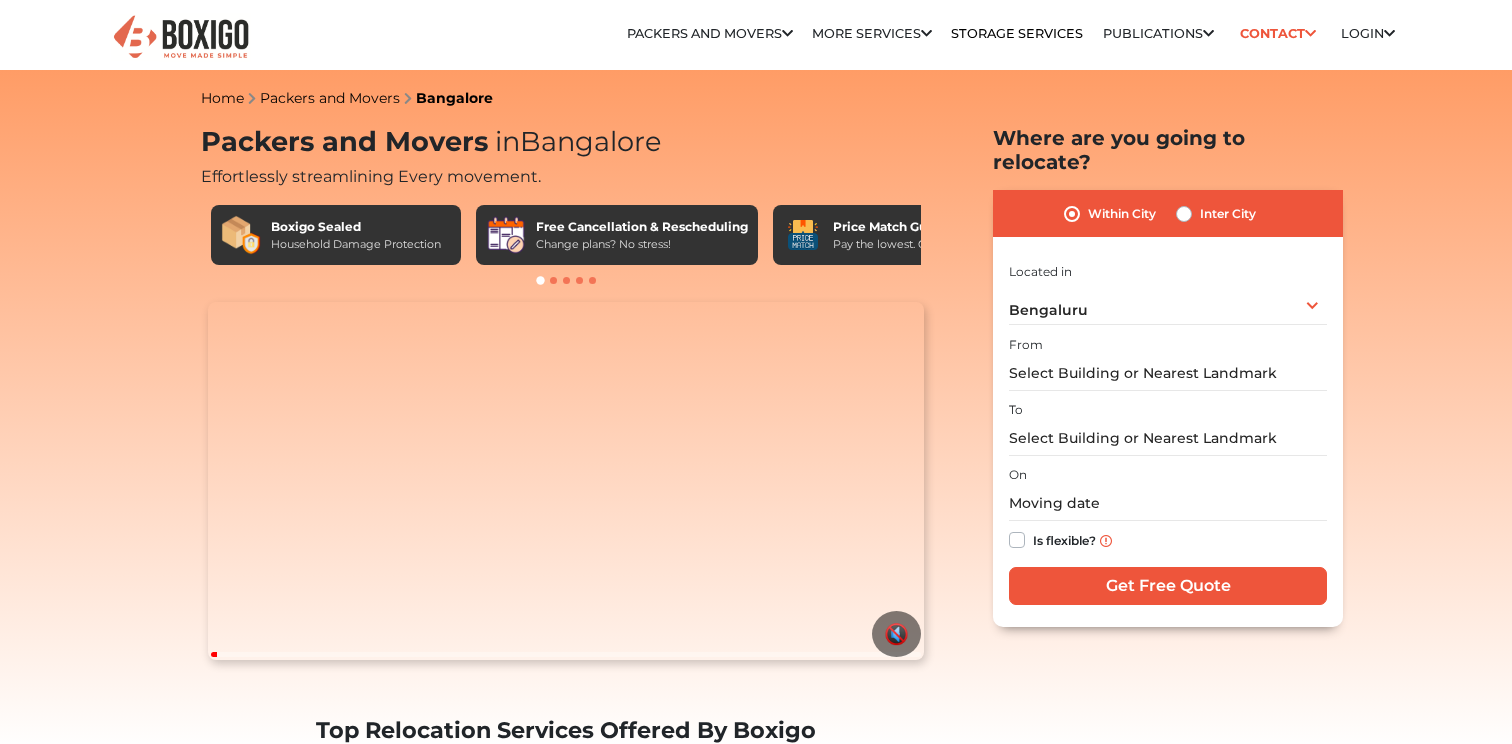 scroll, scrollTop: 0, scrollLeft: 0, axis: both 